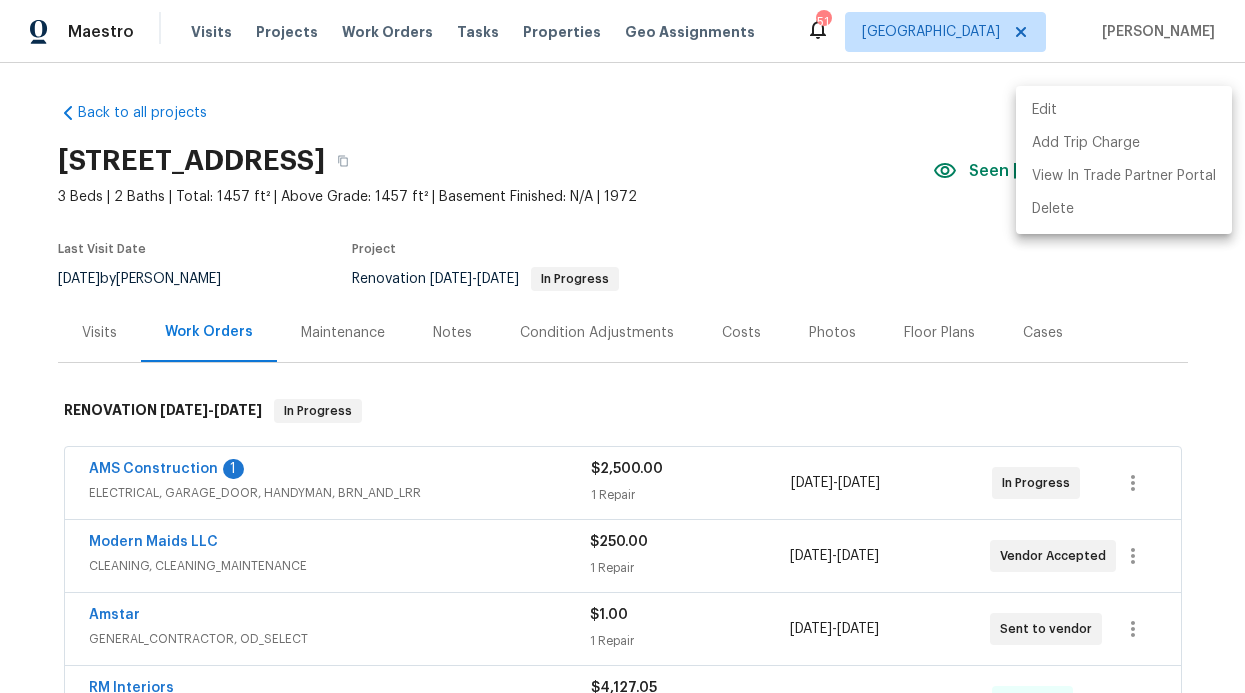 scroll, scrollTop: 0, scrollLeft: 0, axis: both 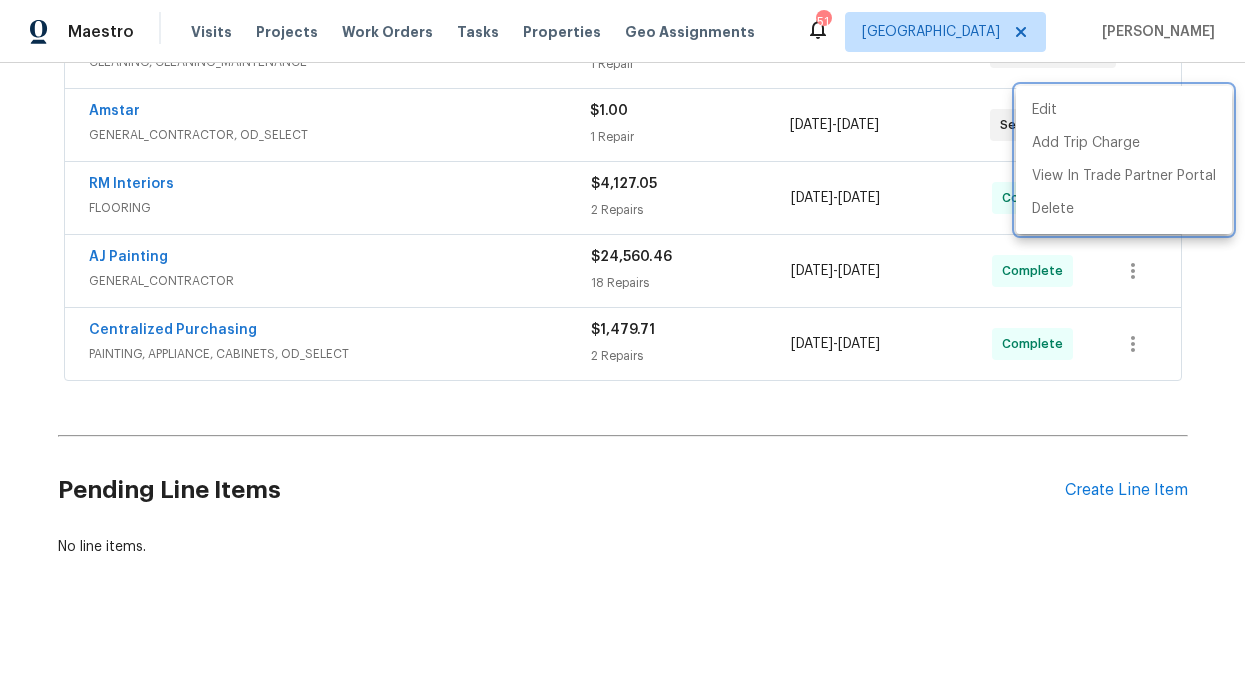 click at bounding box center [622, 346] 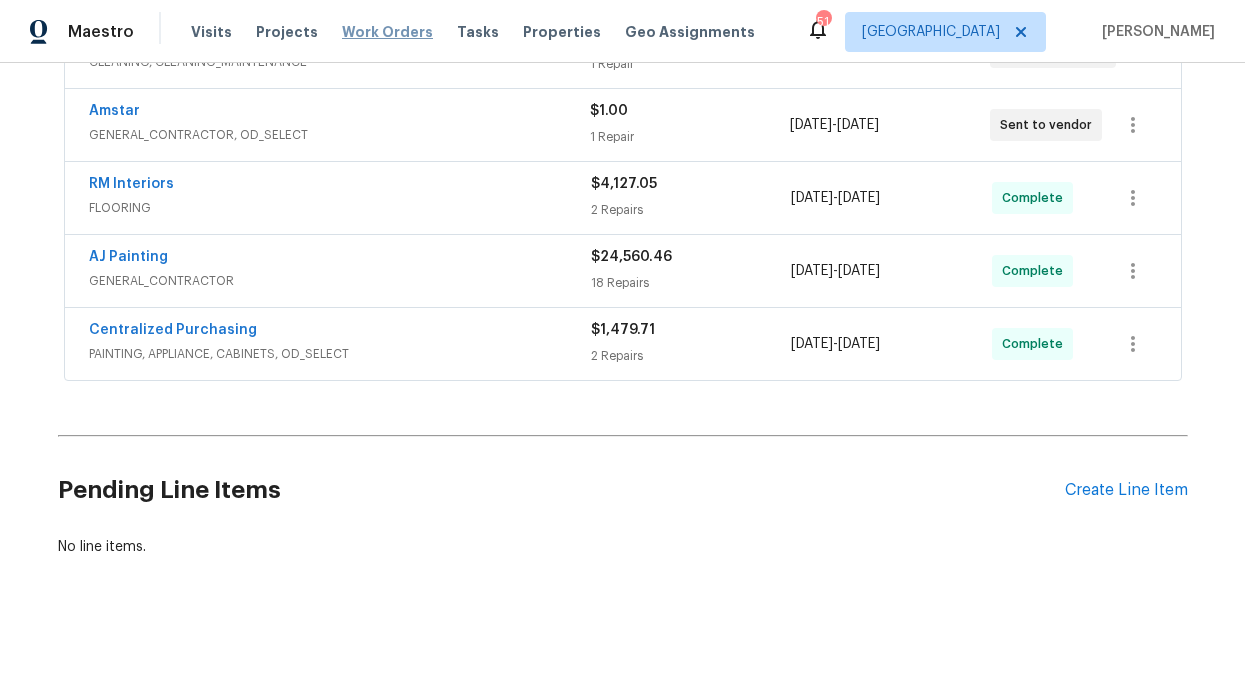 click on "Work Orders" at bounding box center [387, 32] 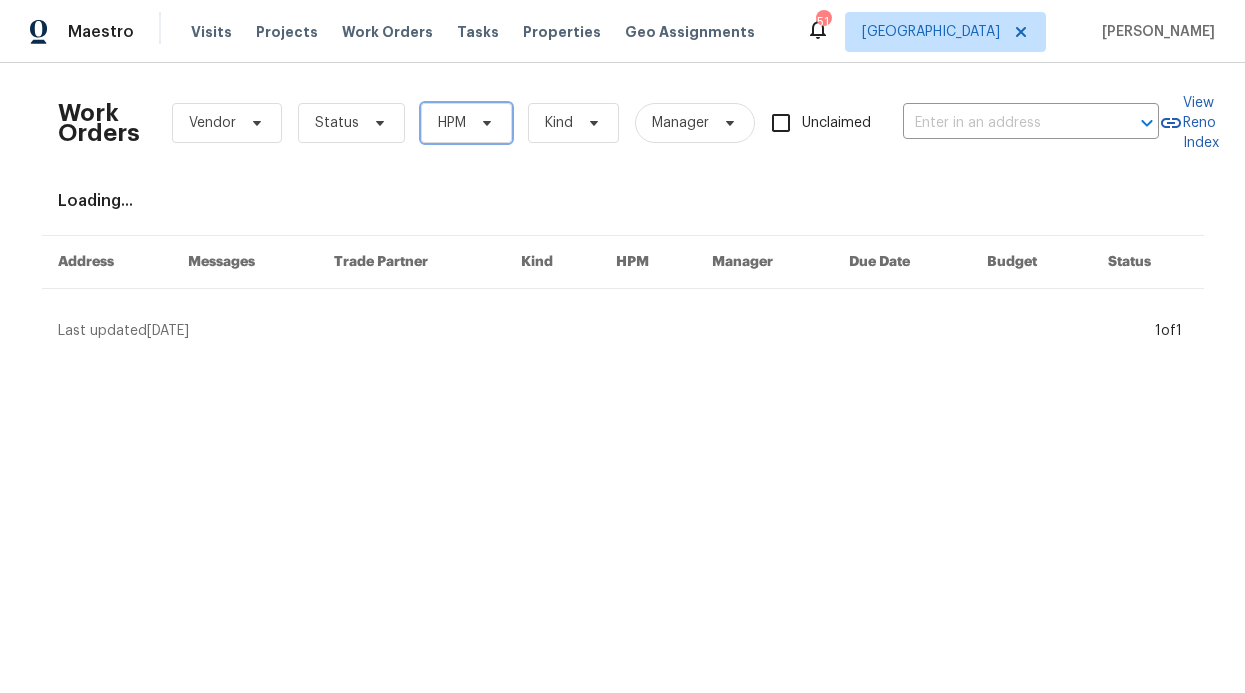 click 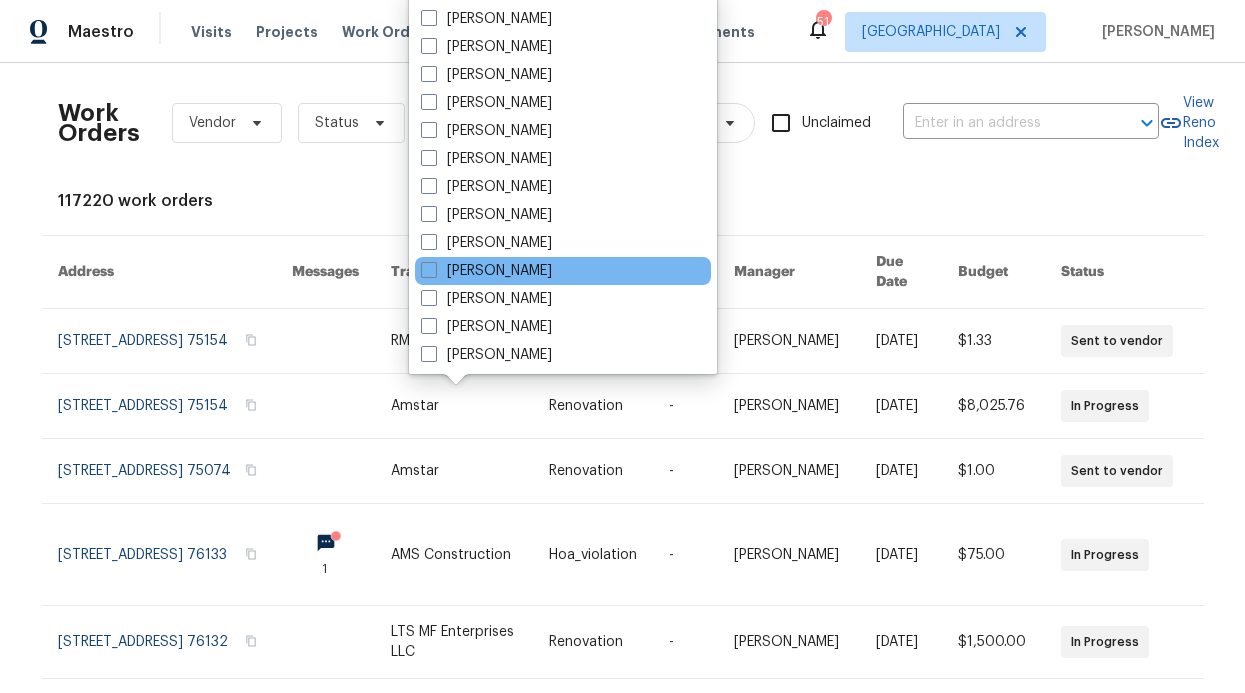 scroll, scrollTop: 910, scrollLeft: 0, axis: vertical 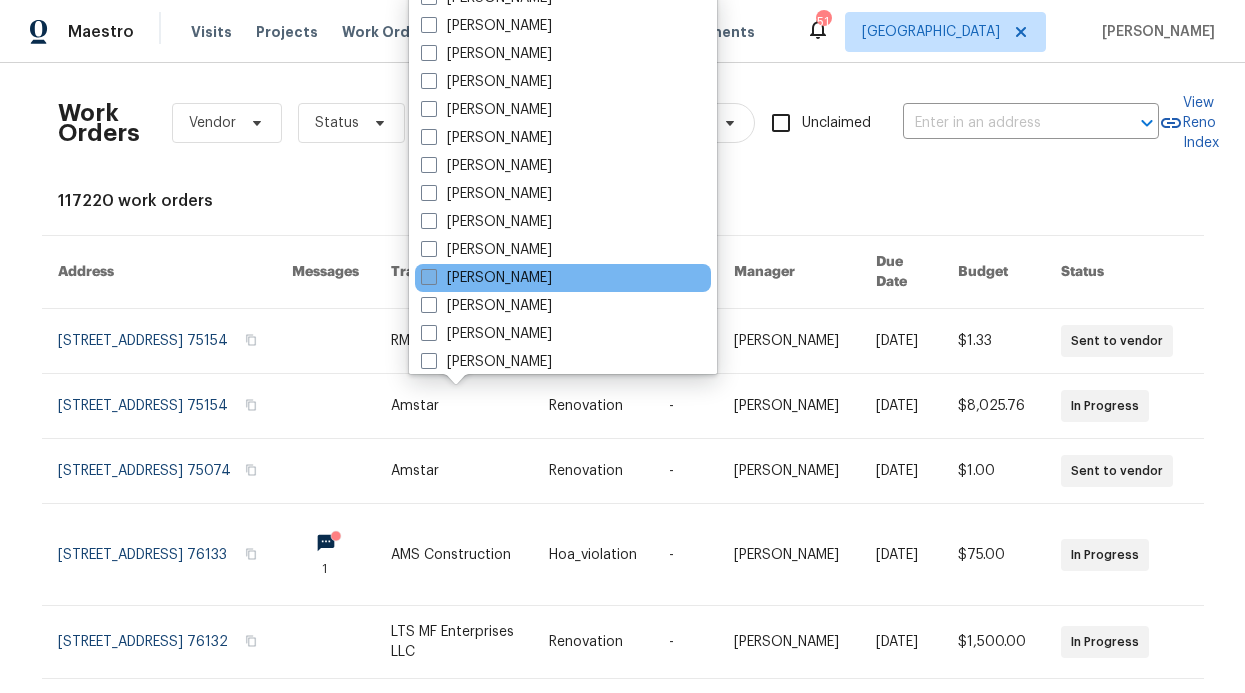click on "[PERSON_NAME]" at bounding box center (486, 278) 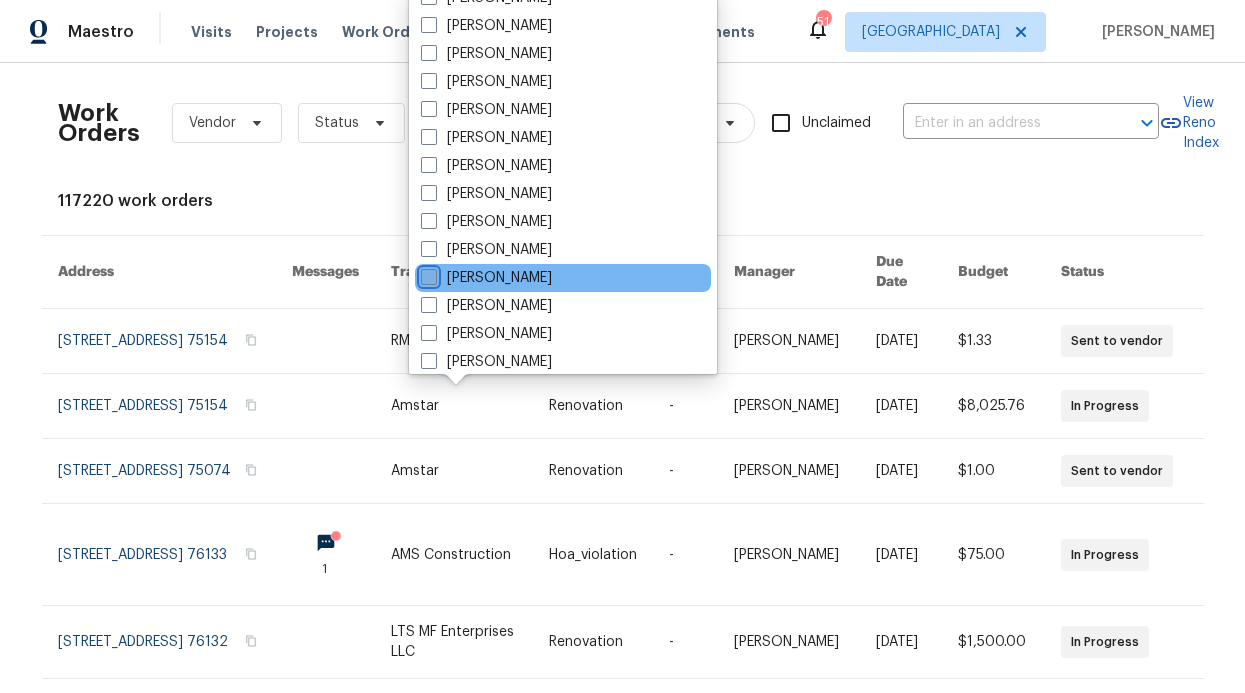click on "[PERSON_NAME]" at bounding box center (427, 274) 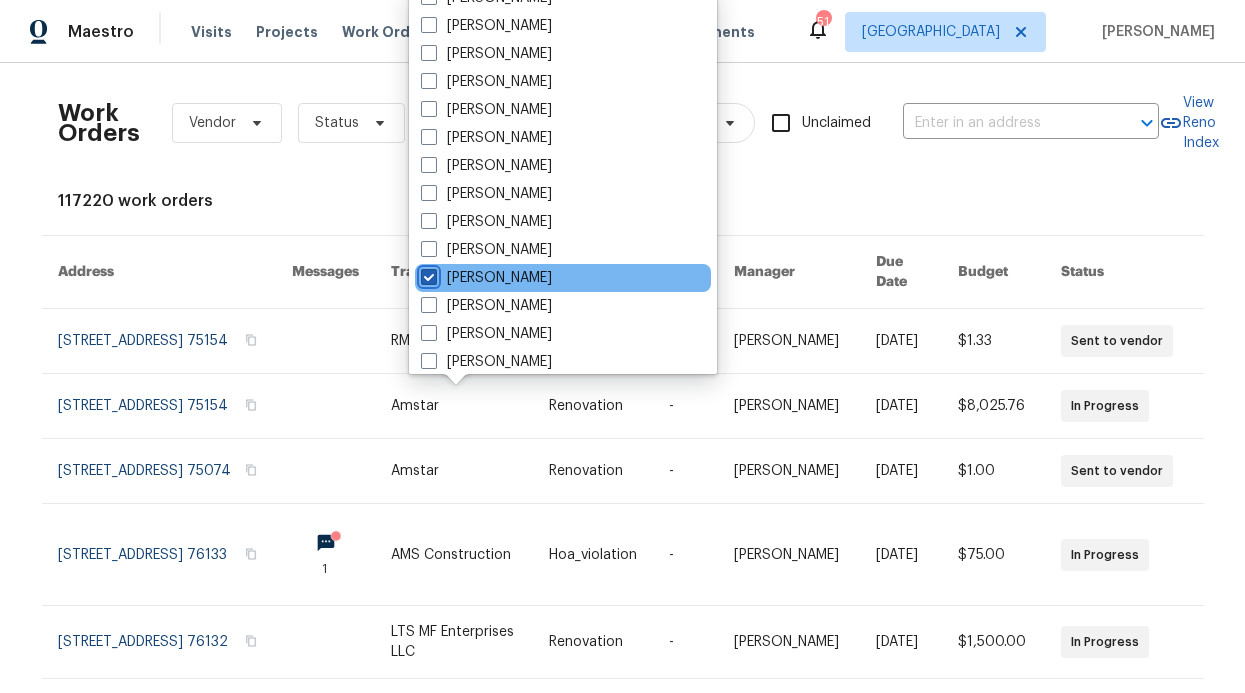 checkbox on "true" 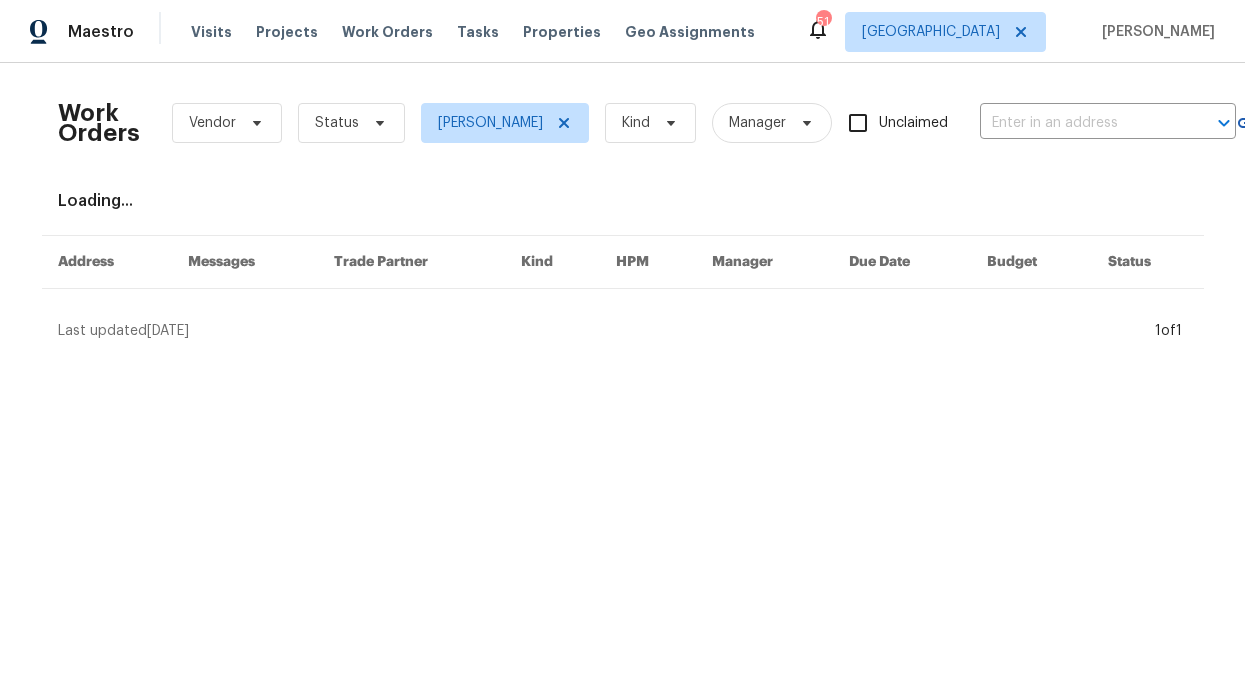 click on "Work Orders Vendor Status [PERSON_NAME] Kind Manager Unclaimed ​" at bounding box center (647, 123) 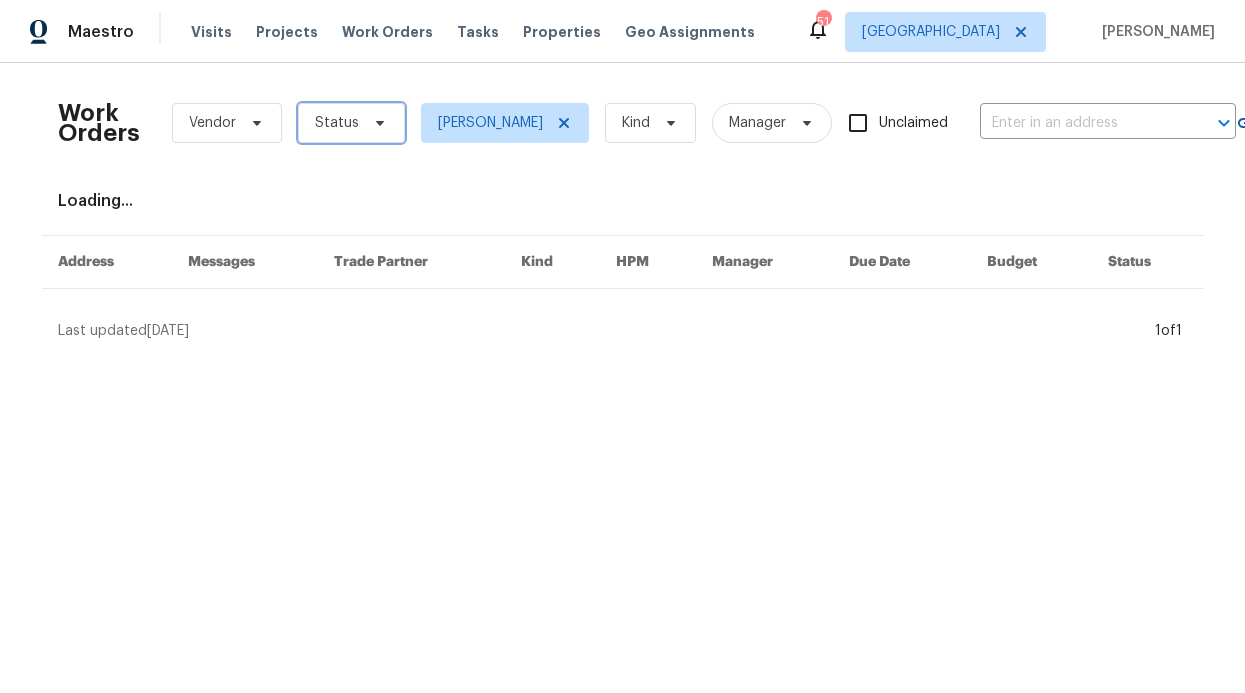 click on "Status" at bounding box center [337, 123] 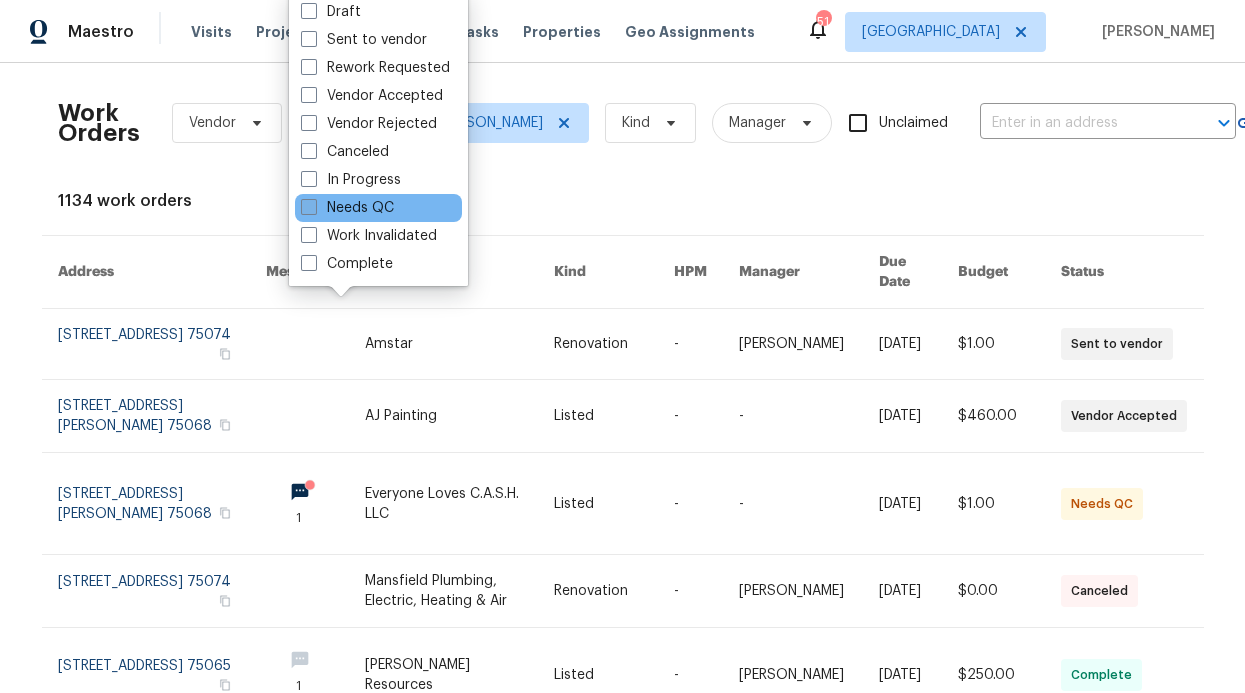 click on "Needs QC" at bounding box center [347, 208] 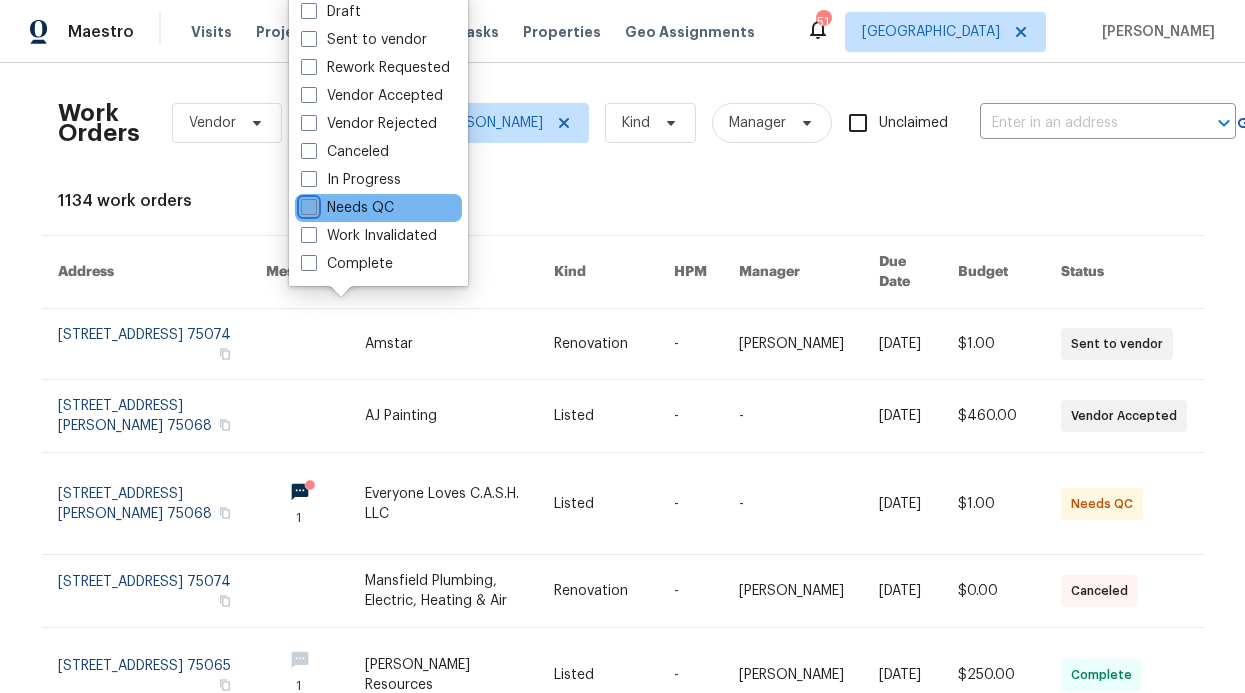 click on "Needs QC" at bounding box center [307, 204] 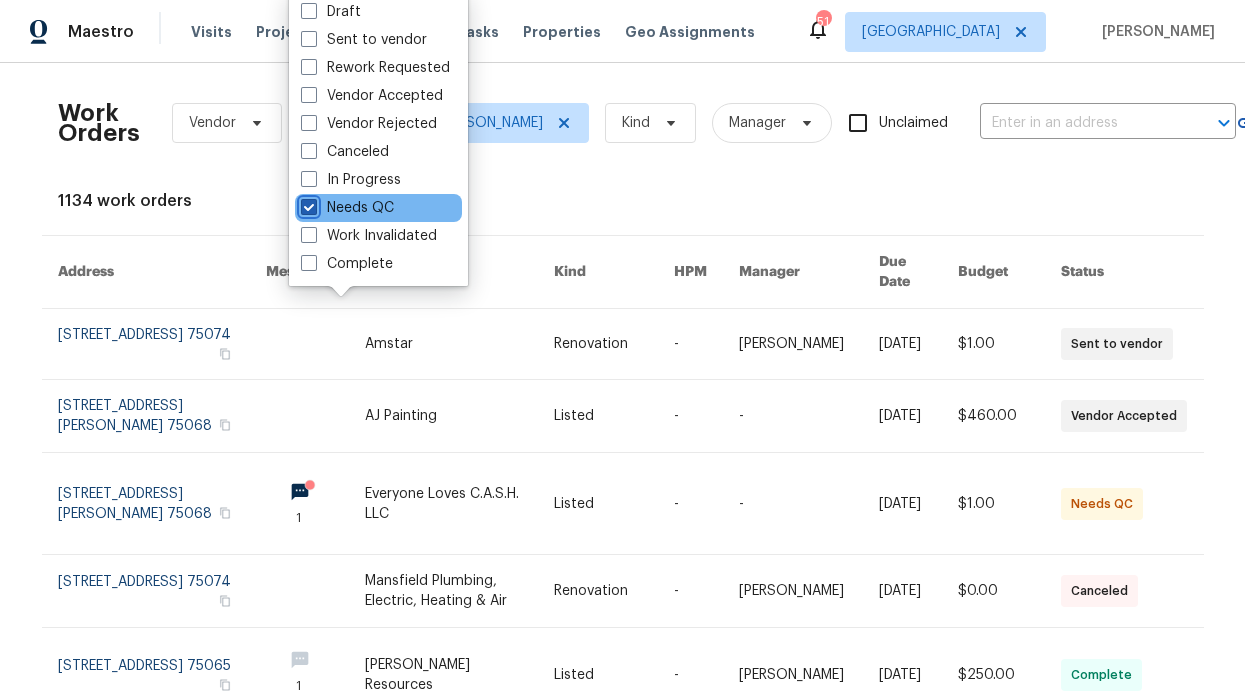 checkbox on "true" 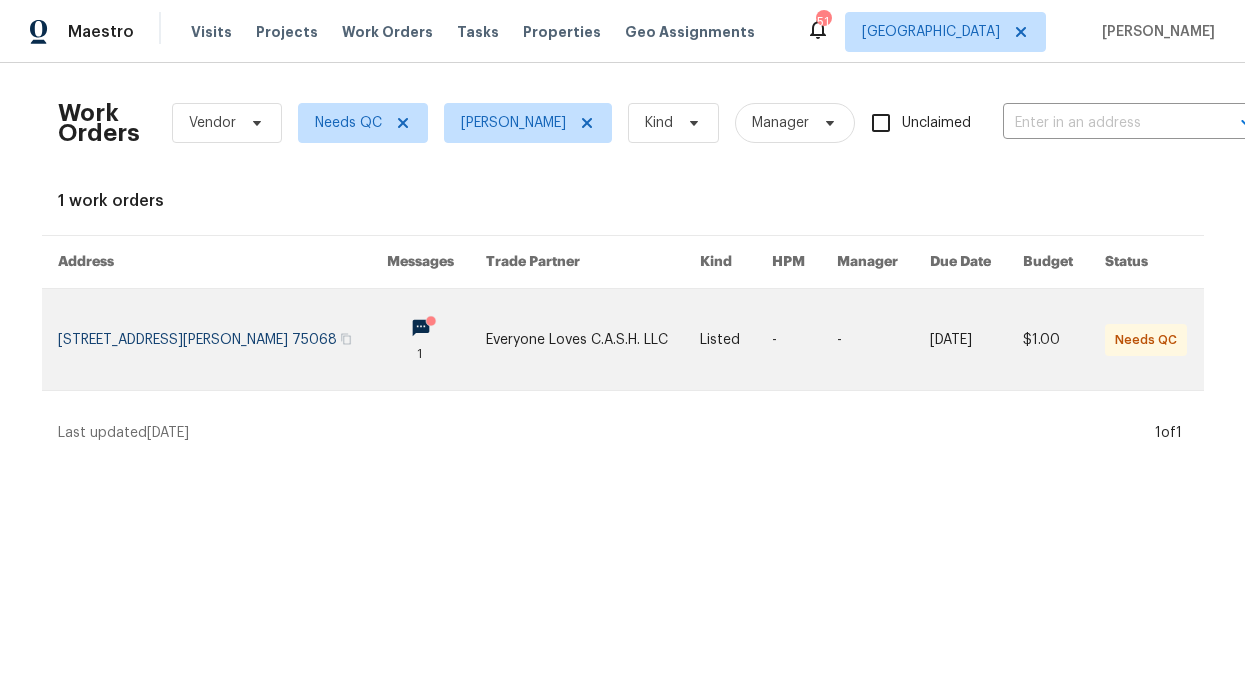 click at bounding box center [222, 339] 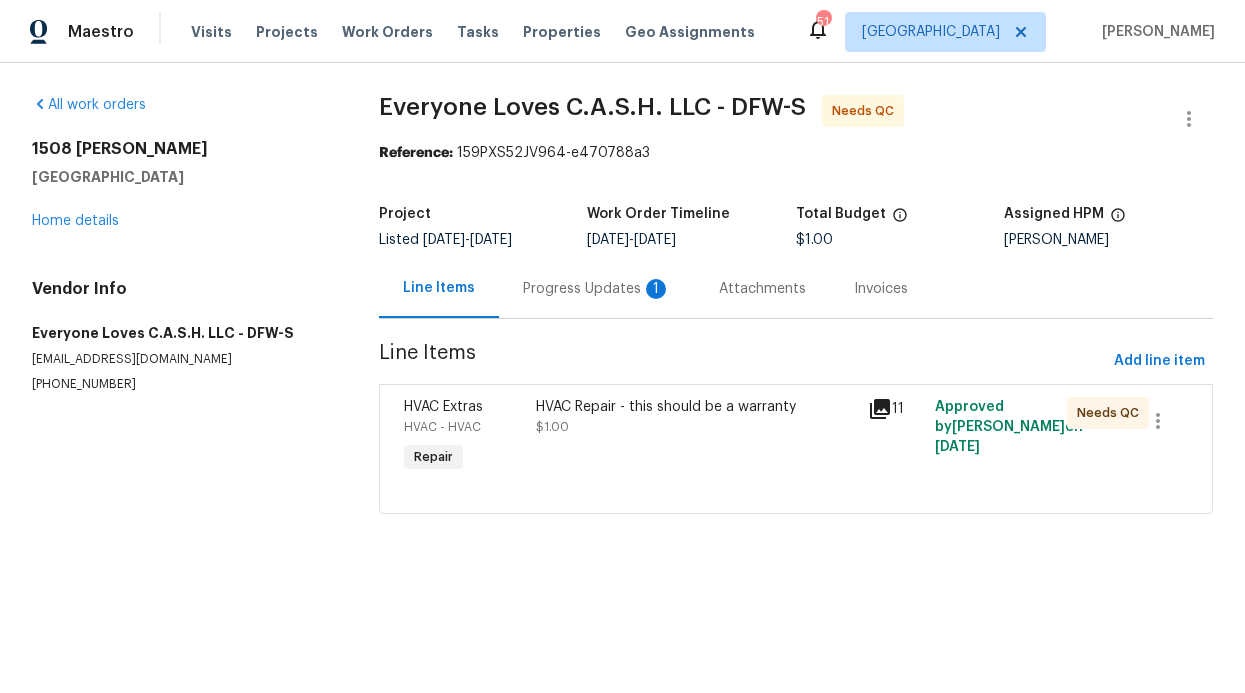 click on "Progress Updates 1" at bounding box center [597, 289] 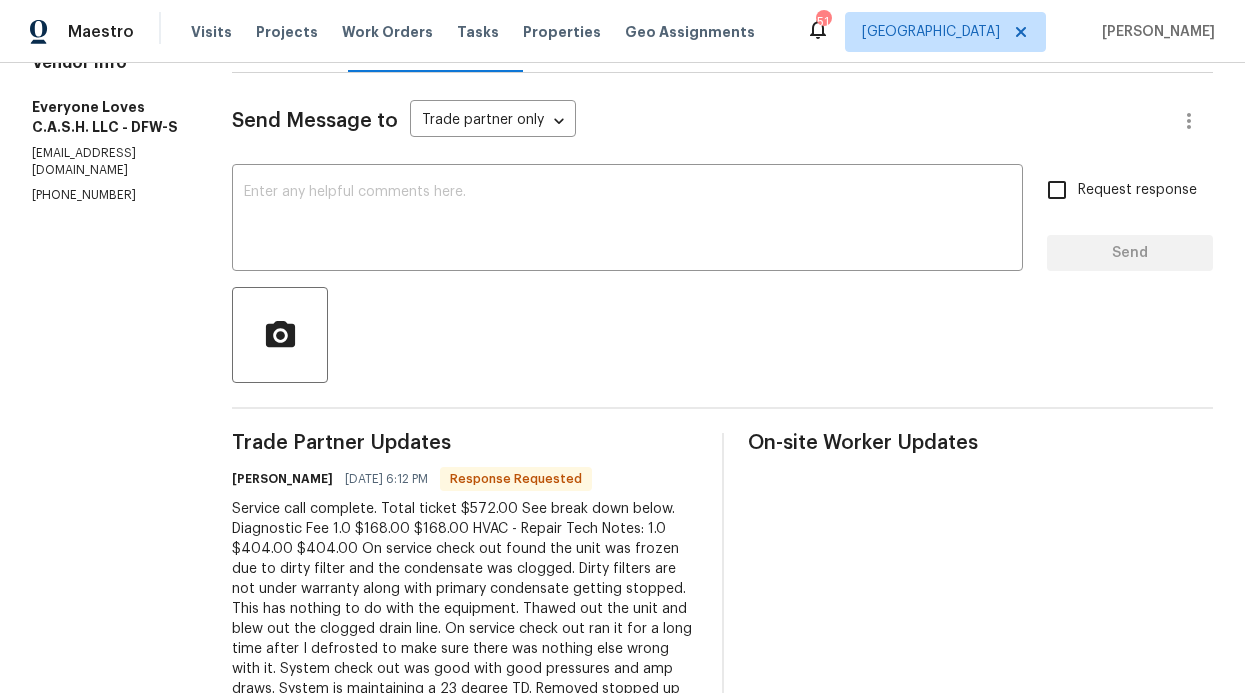 scroll, scrollTop: 249, scrollLeft: 0, axis: vertical 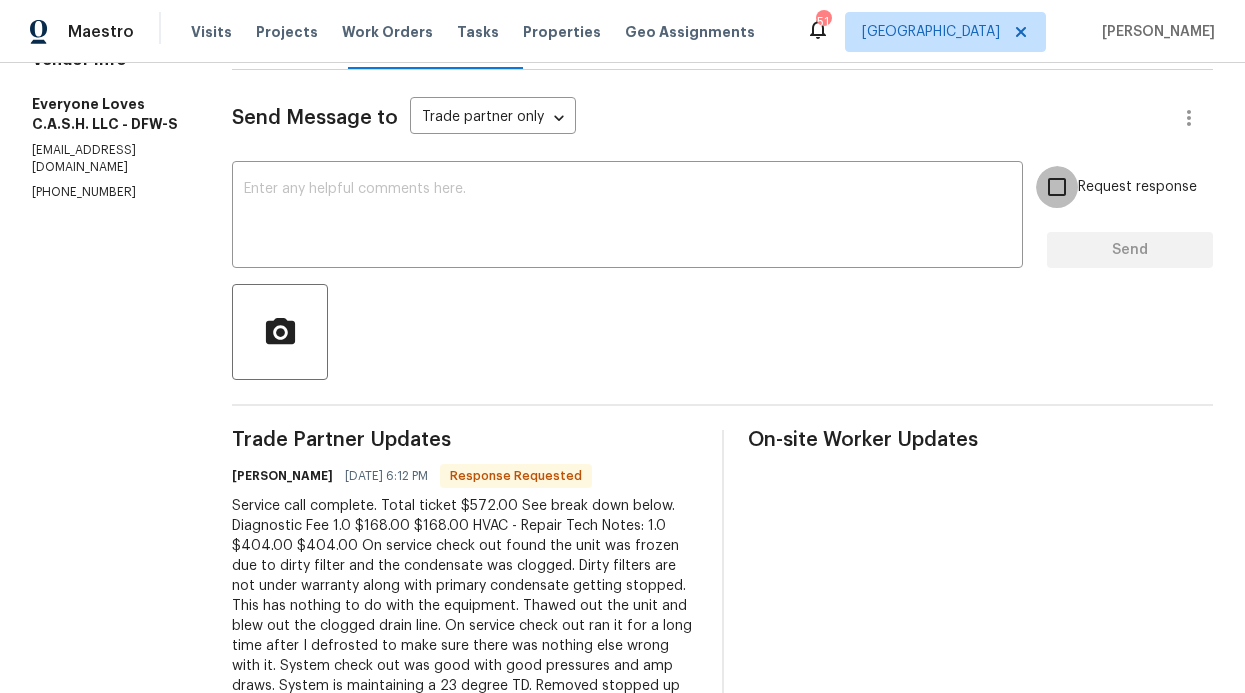click on "Request response" at bounding box center [1057, 187] 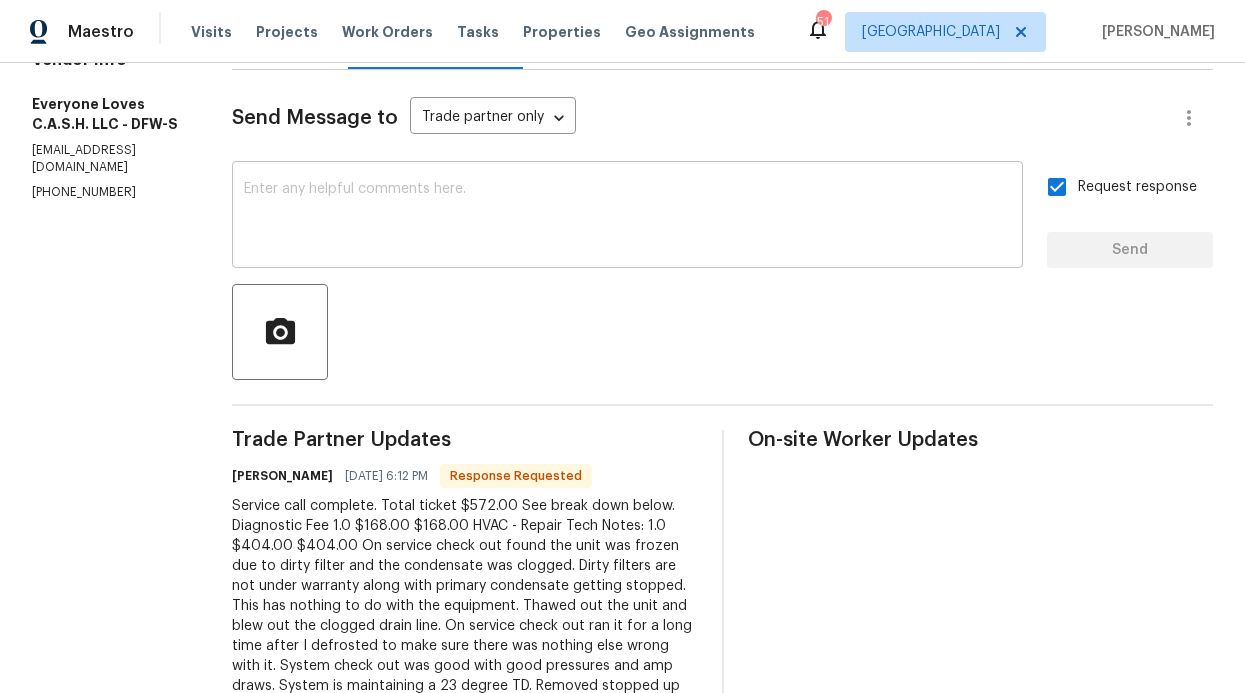 click at bounding box center (627, 217) 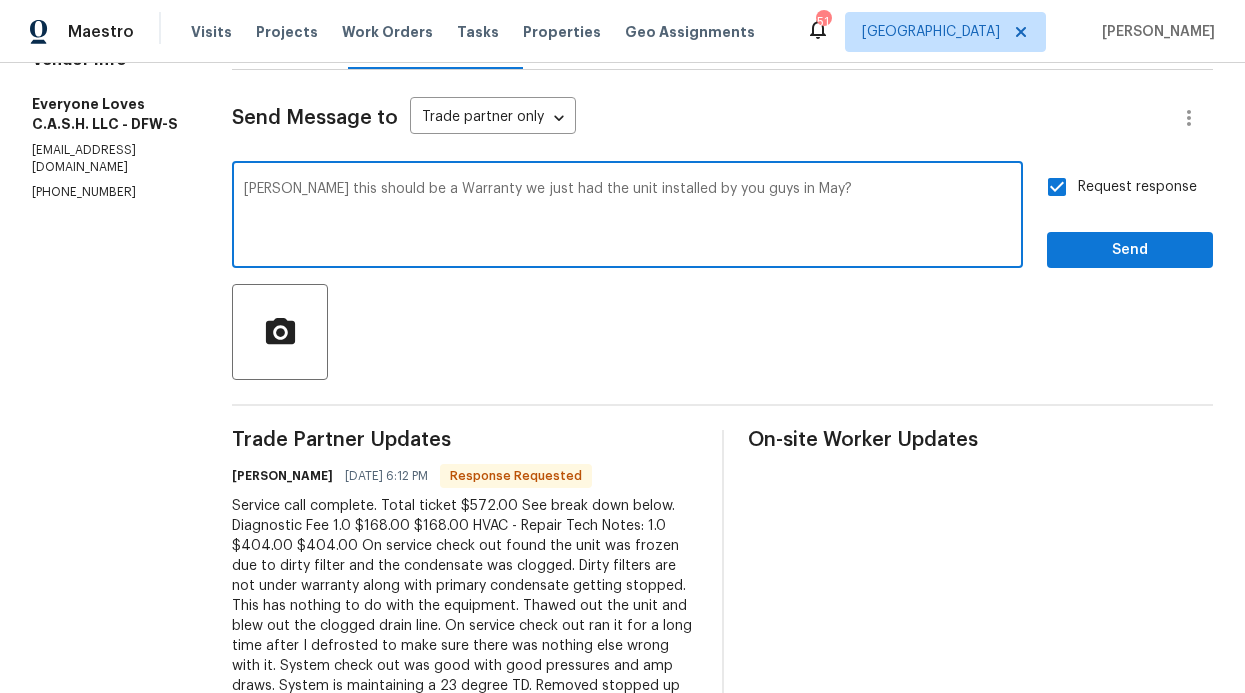 type on "[PERSON_NAME] this should be a Warranty we just had the unit installed by you guys in May?" 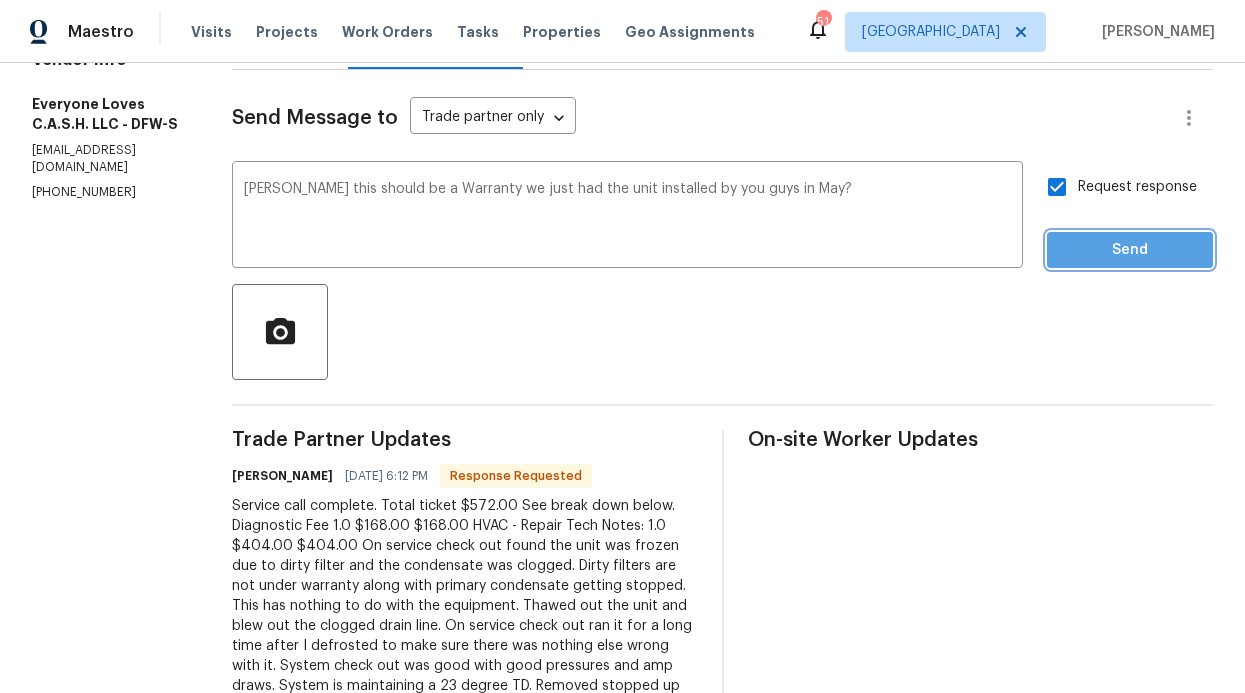 drag, startPoint x: 1100, startPoint y: 261, endPoint x: 1111, endPoint y: 246, distance: 18.601076 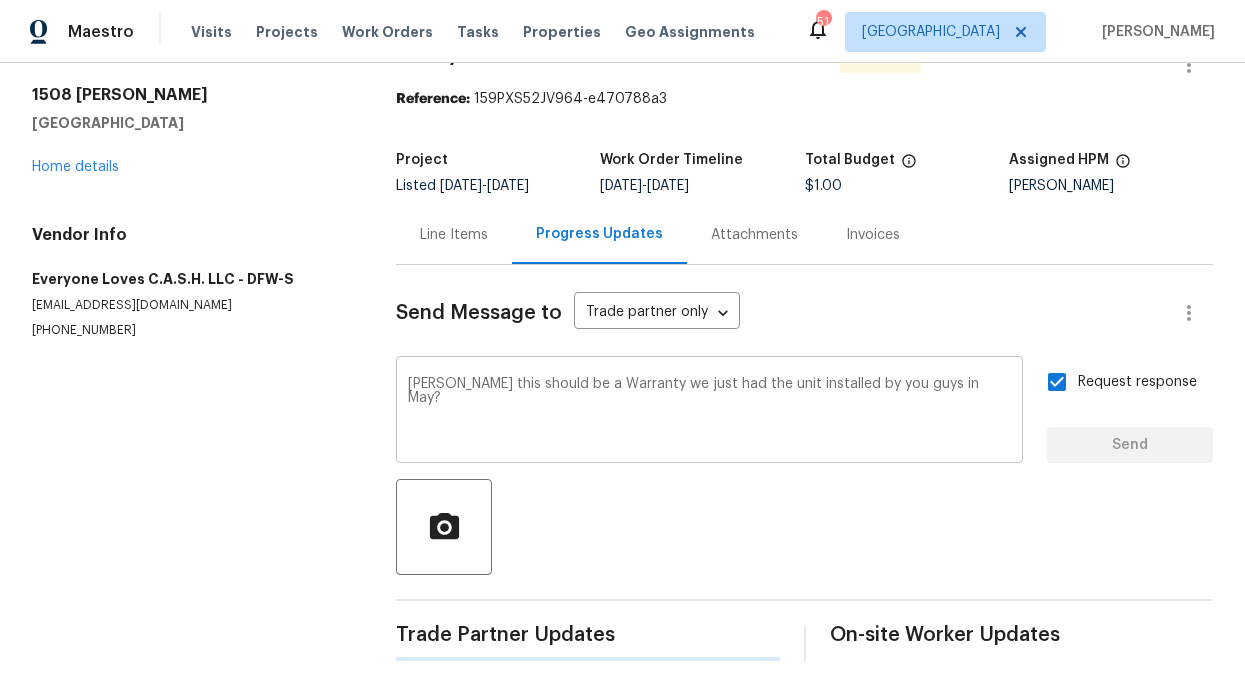 type 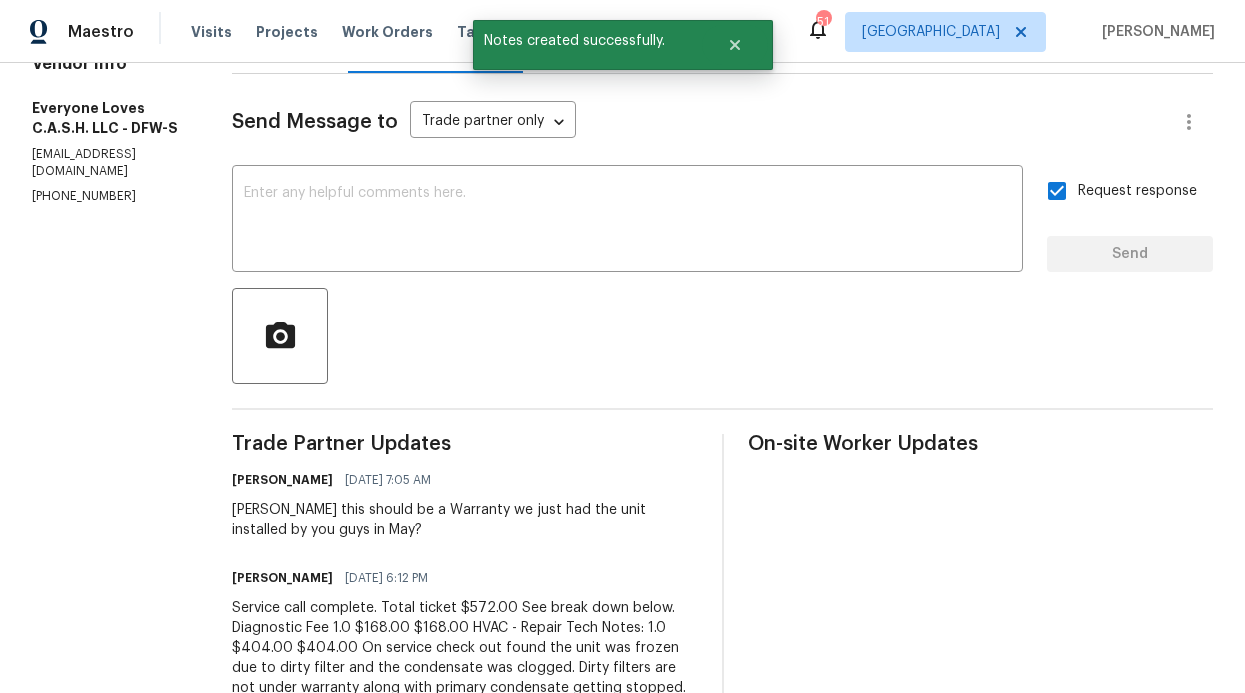 scroll, scrollTop: 245, scrollLeft: 0, axis: vertical 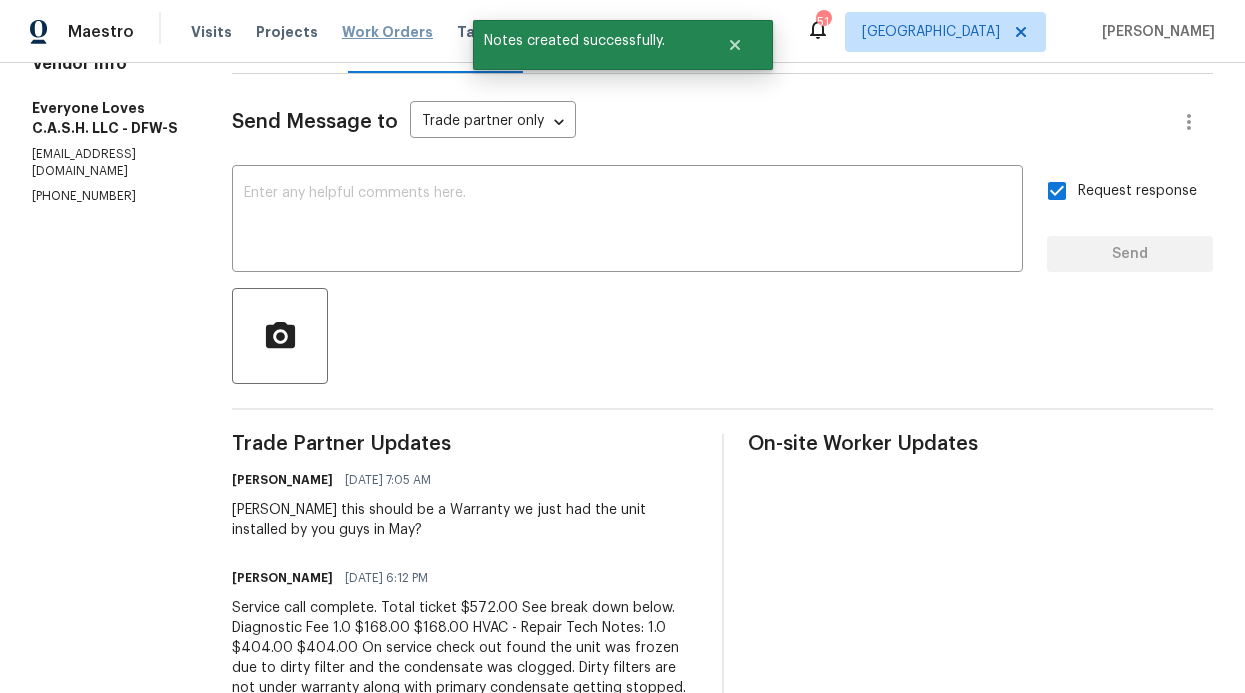 click on "Work Orders" at bounding box center [387, 32] 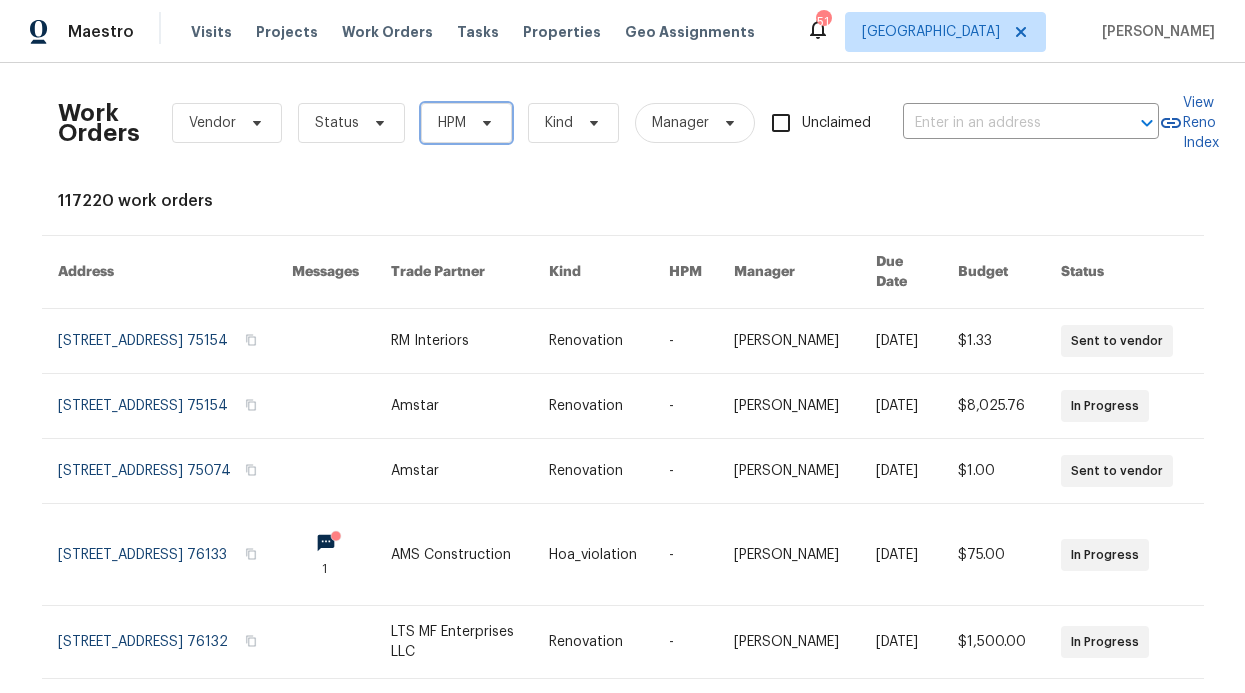 click on "HPM" at bounding box center [466, 123] 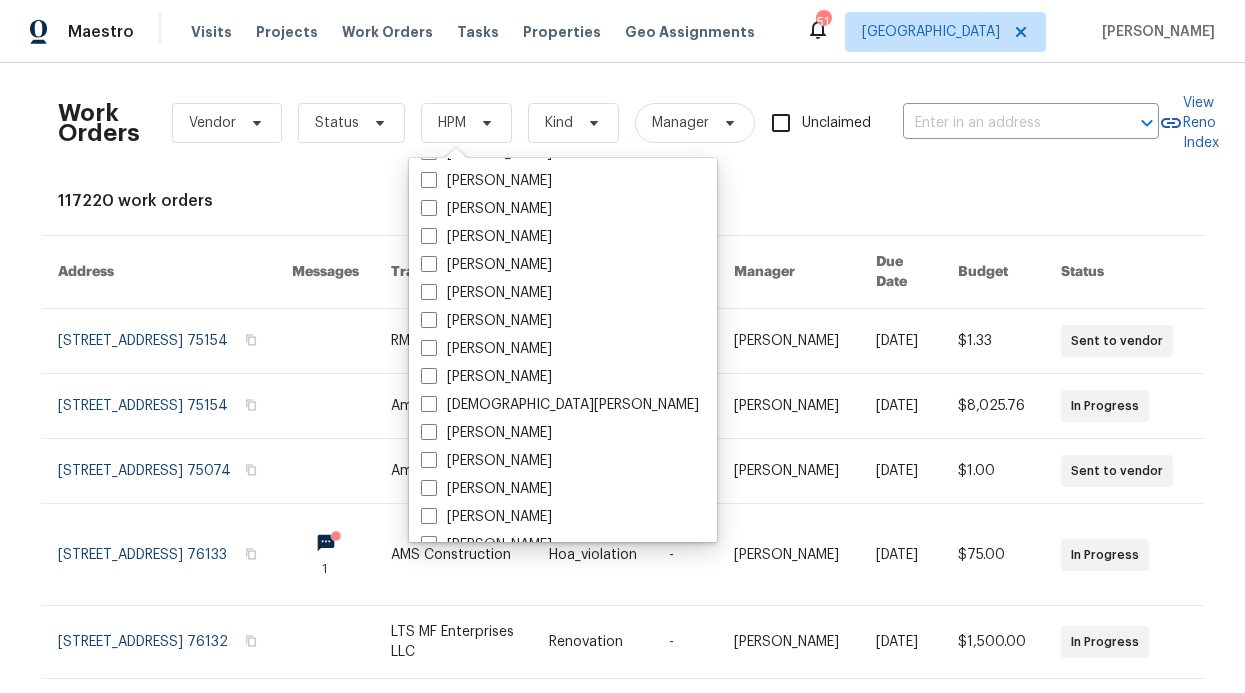 scroll, scrollTop: 1055, scrollLeft: 0, axis: vertical 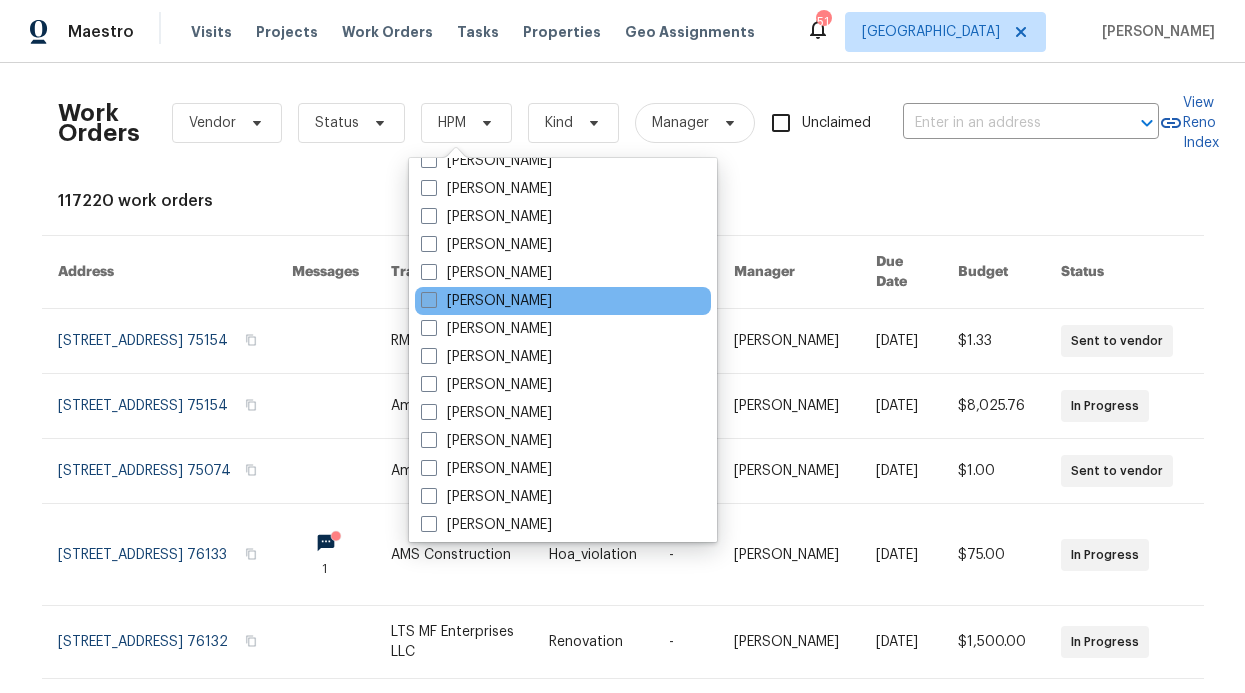 click on "[PERSON_NAME]" at bounding box center [486, 301] 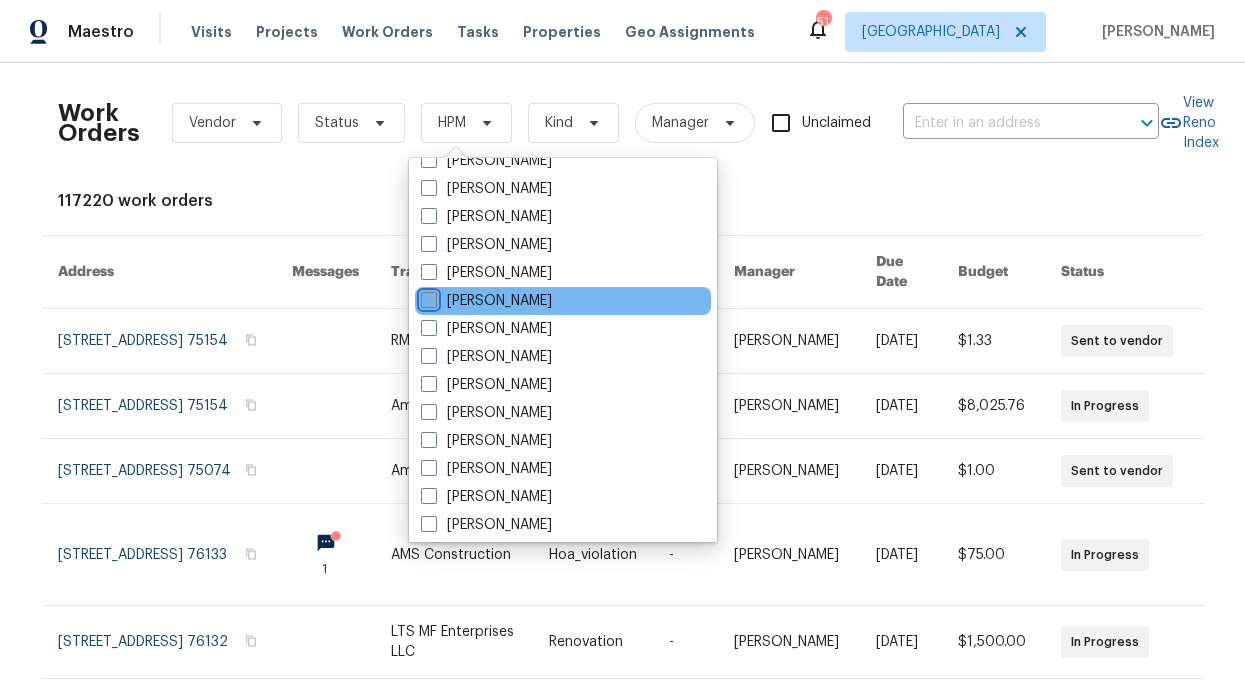click on "[PERSON_NAME]" at bounding box center [427, 297] 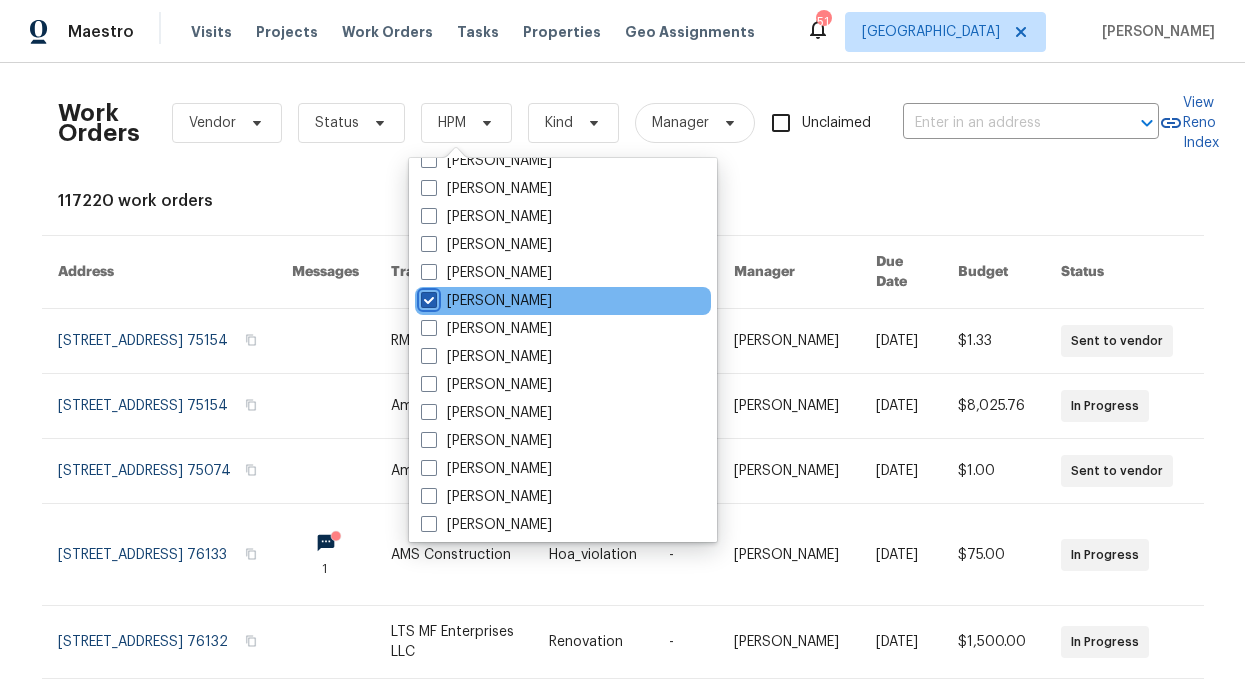 checkbox on "true" 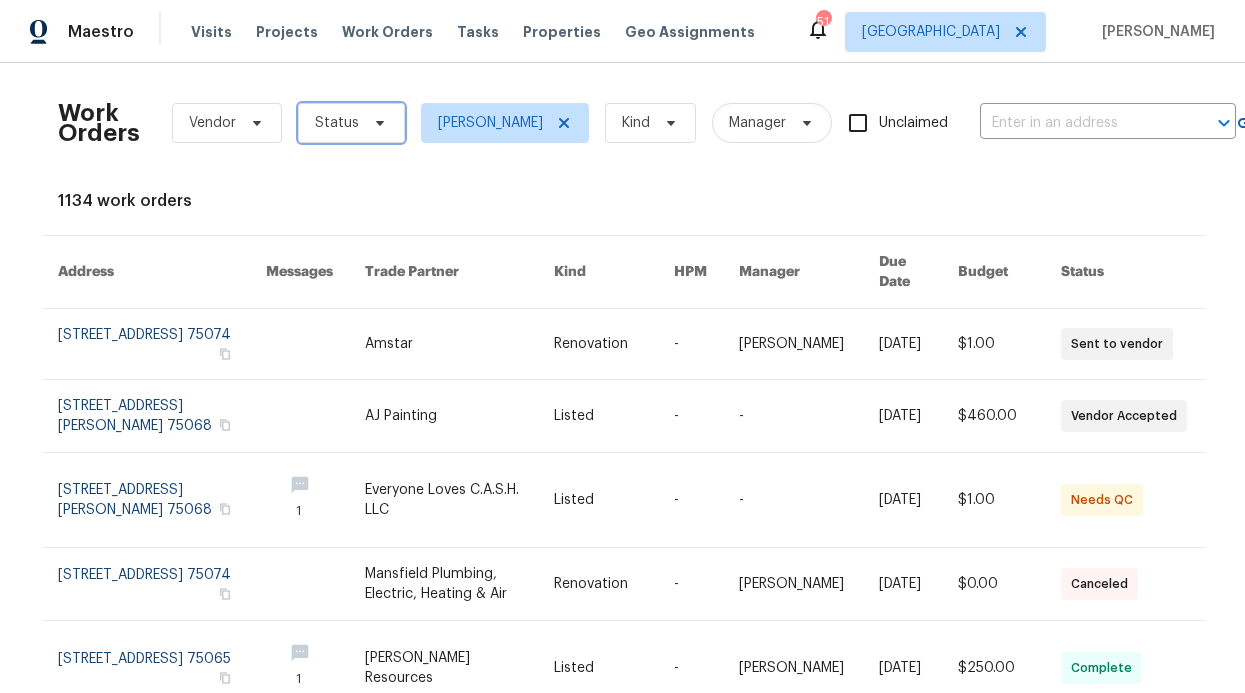 click on "Status" at bounding box center [351, 123] 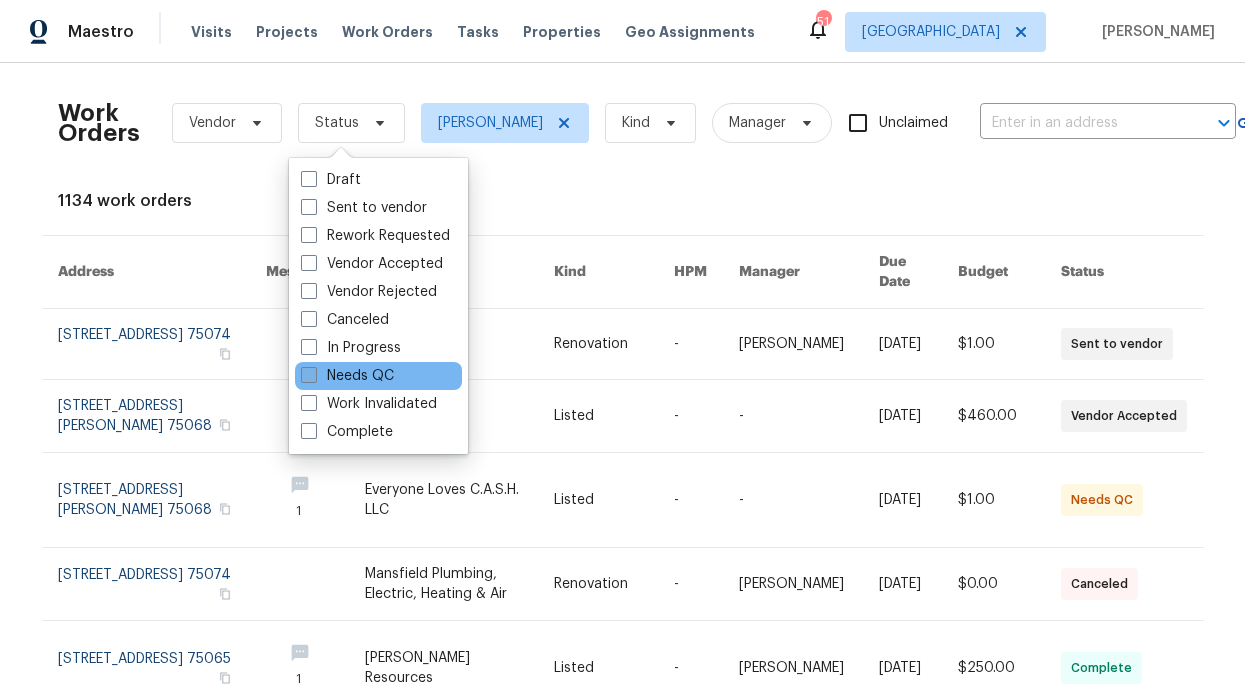 click on "Needs QC" at bounding box center [347, 376] 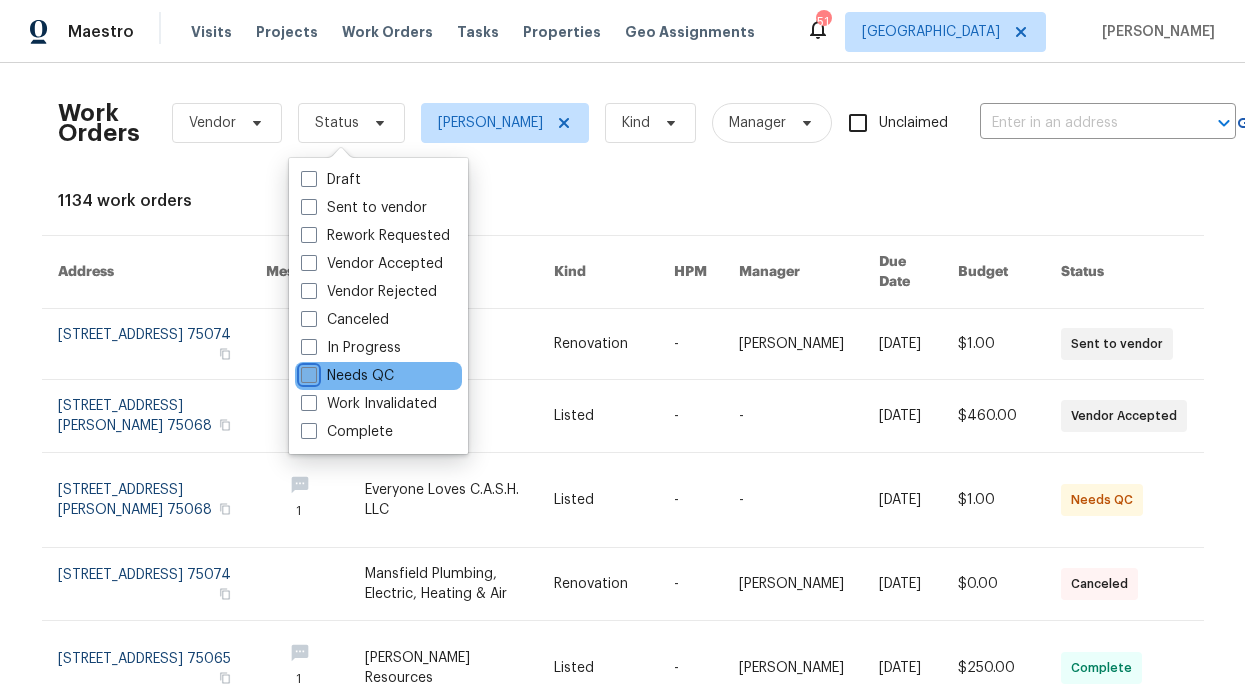 click on "Needs QC" at bounding box center (307, 372) 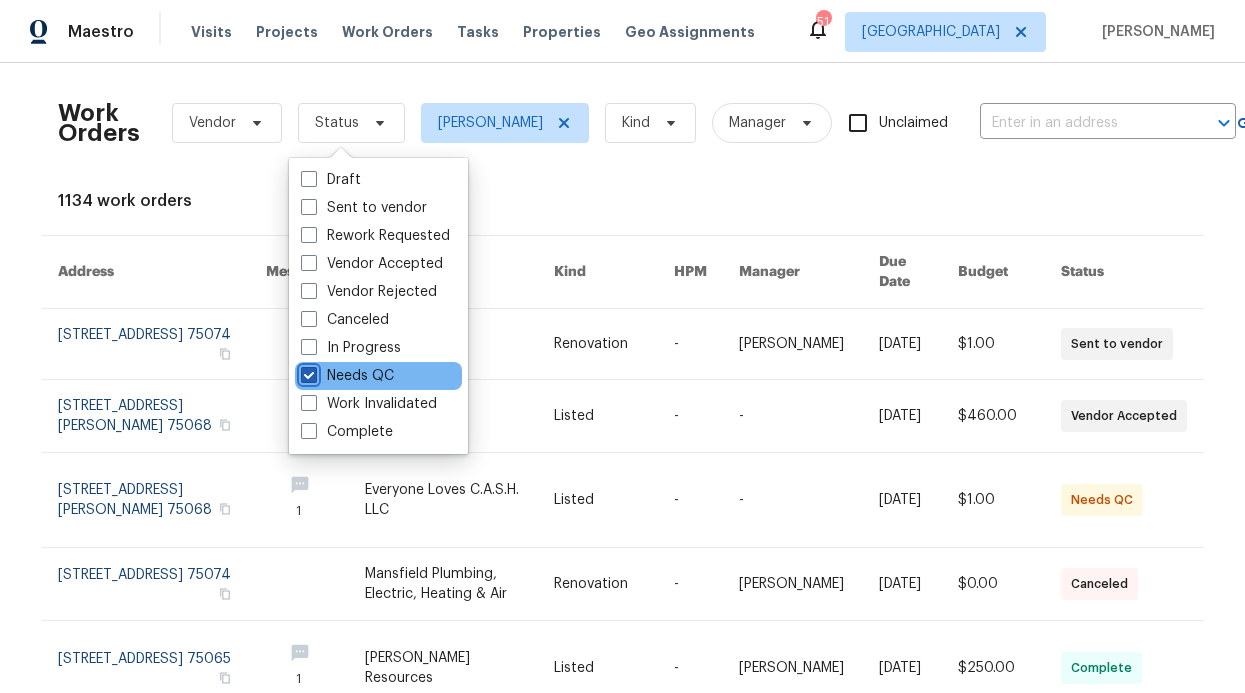 checkbox on "true" 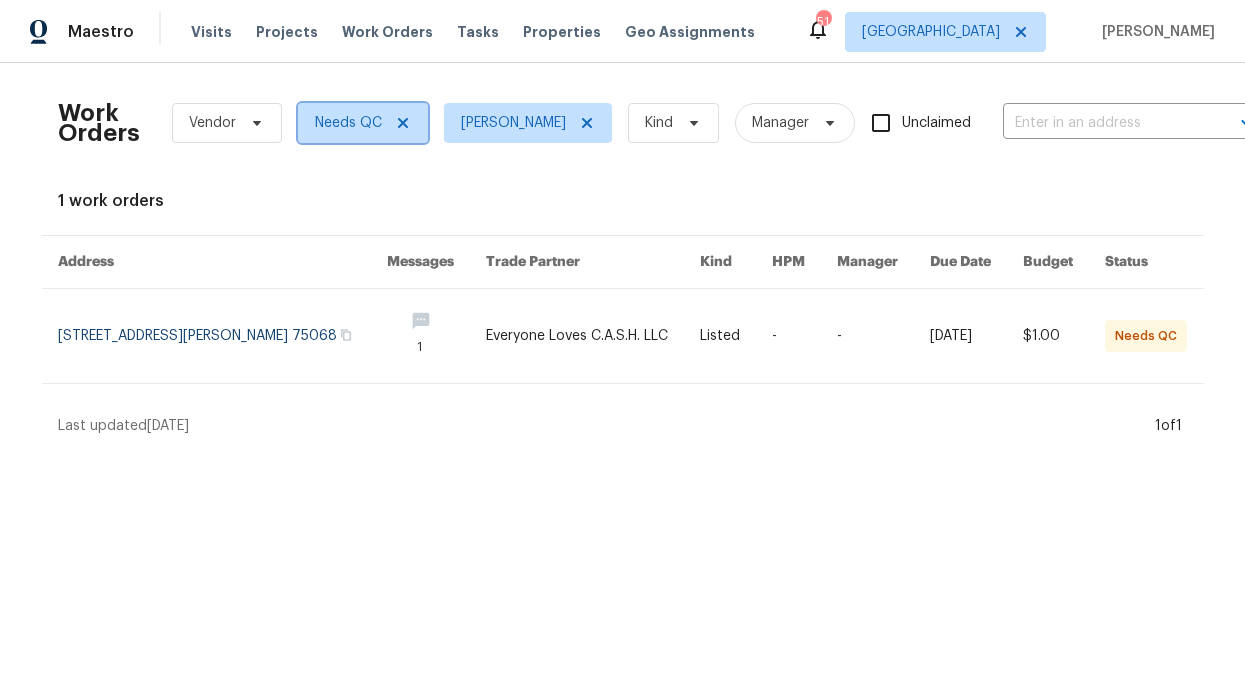 click 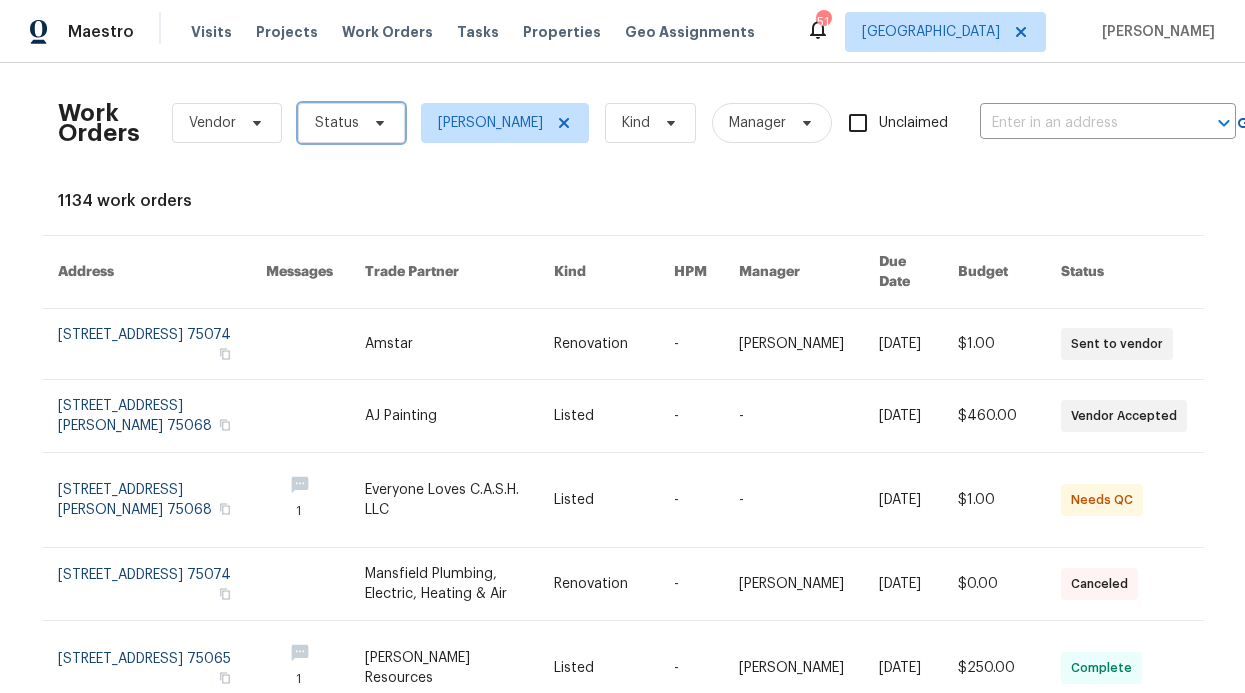 click on "Status" at bounding box center [351, 123] 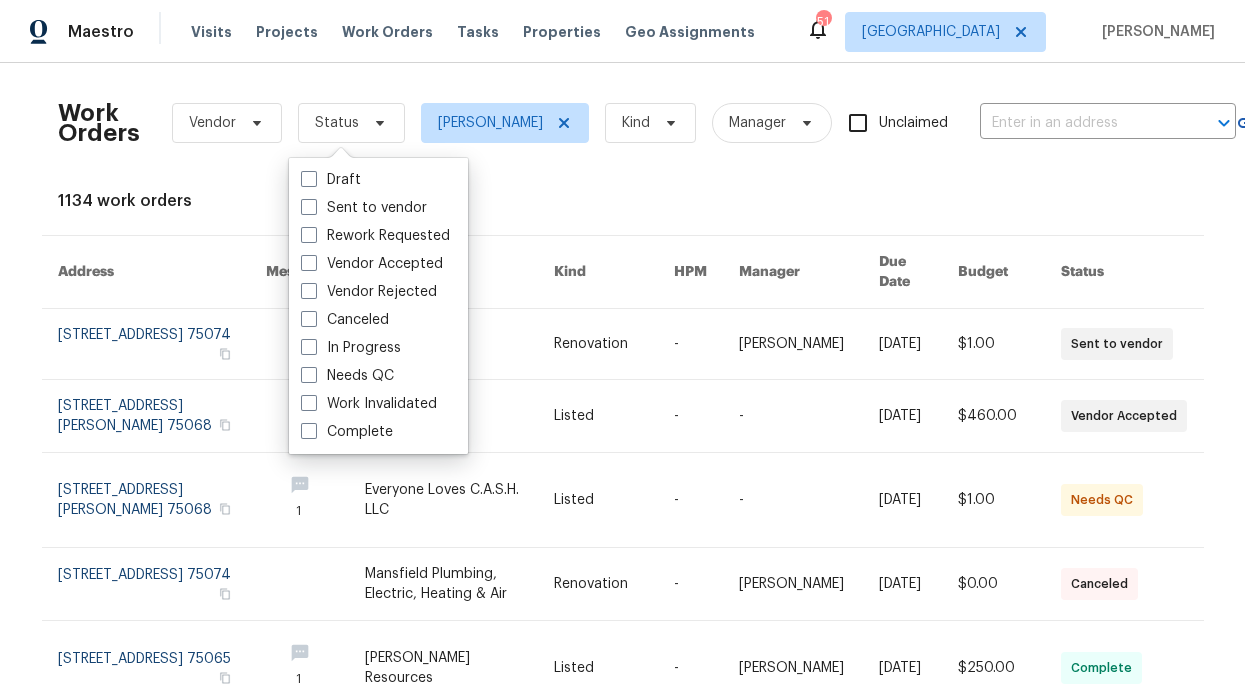 click on "In Progress" at bounding box center (351, 348) 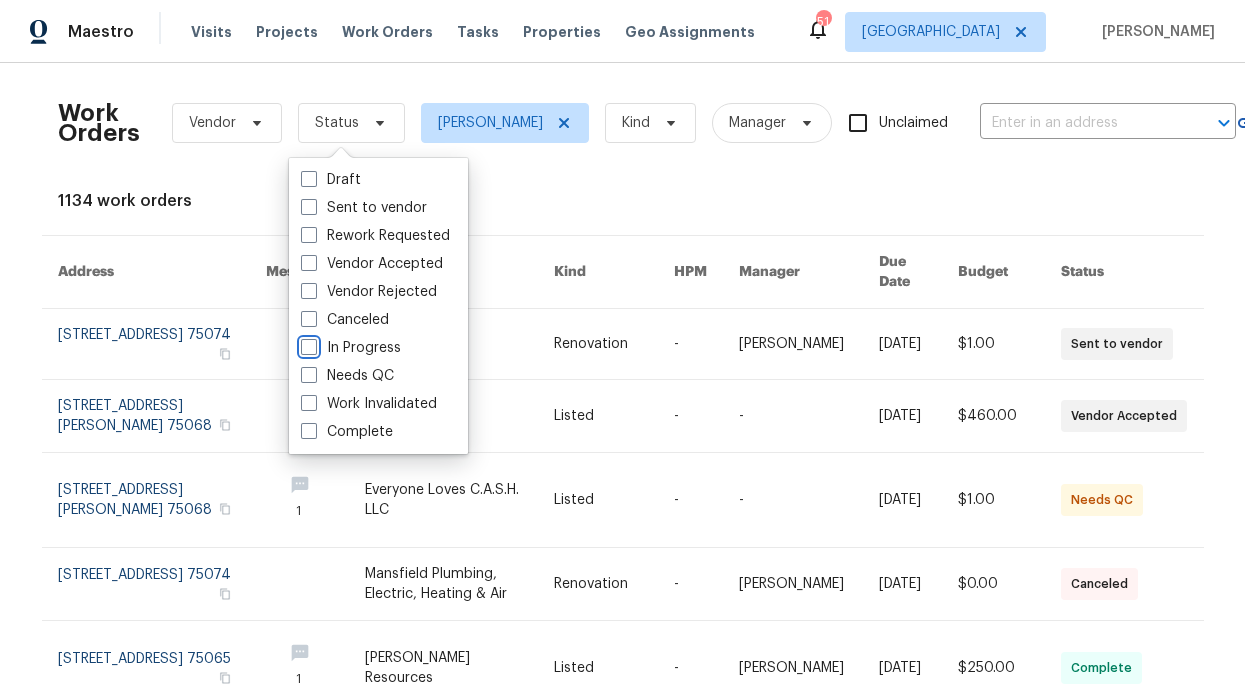 click on "In Progress" at bounding box center (307, 344) 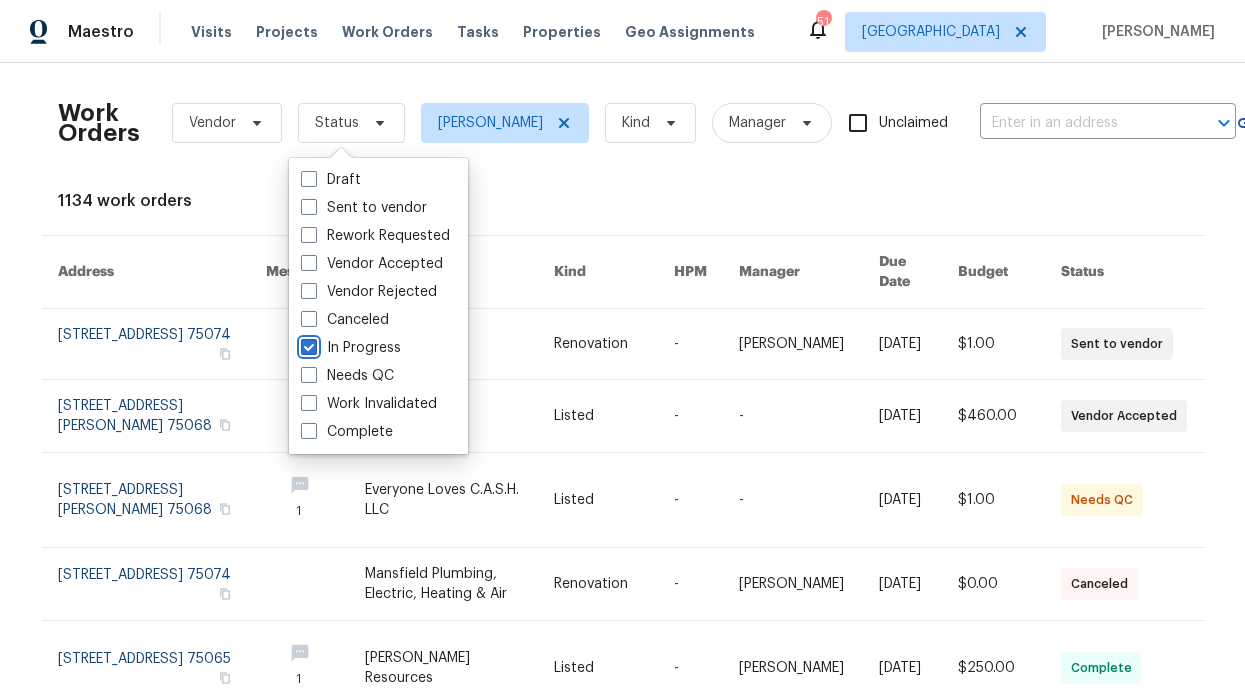 checkbox on "true" 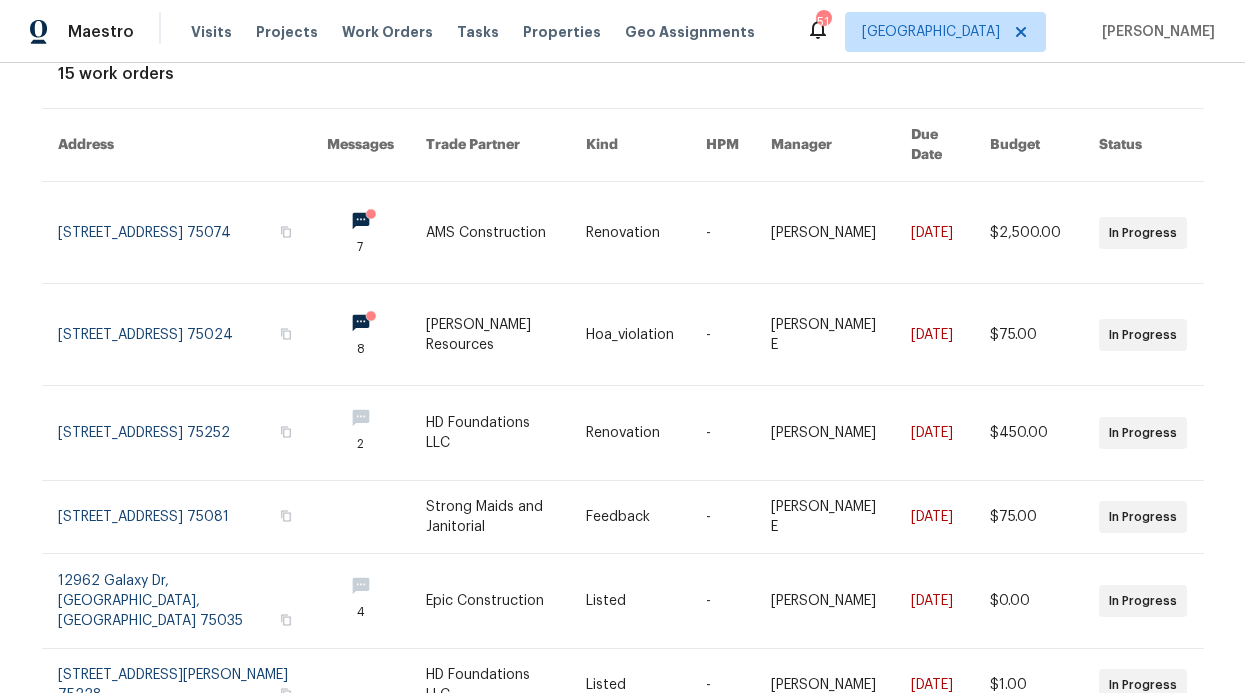 scroll, scrollTop: 0, scrollLeft: 0, axis: both 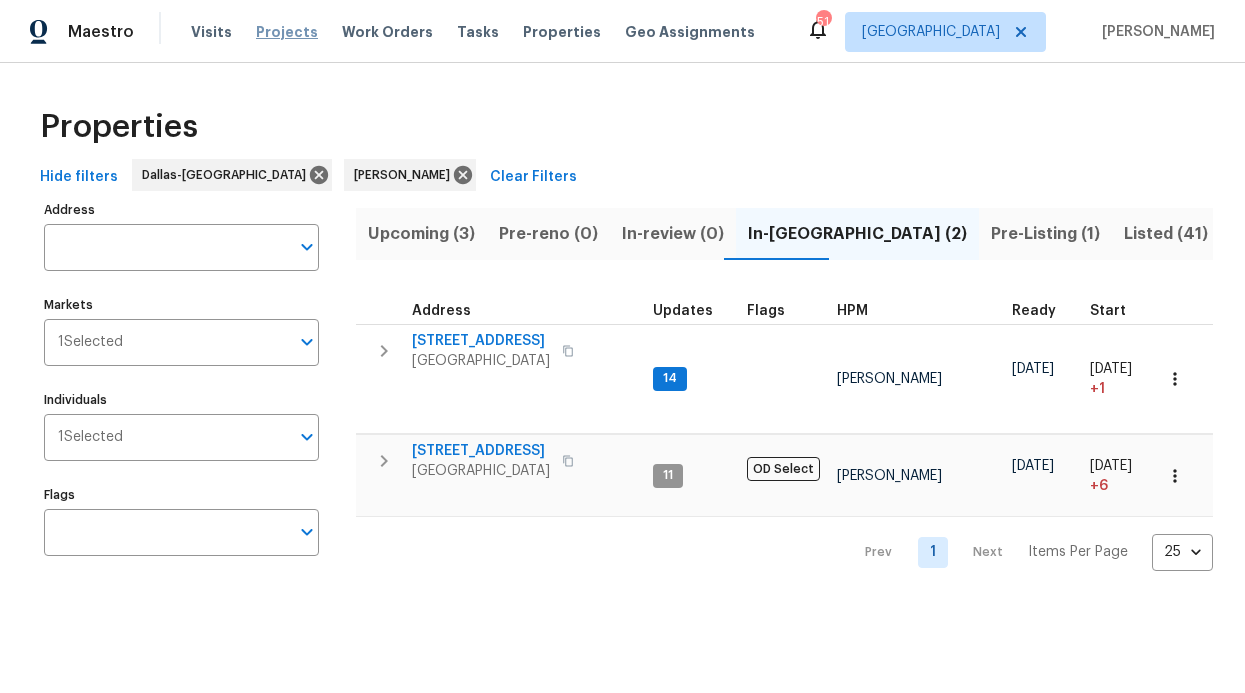 click on "Projects" at bounding box center [287, 32] 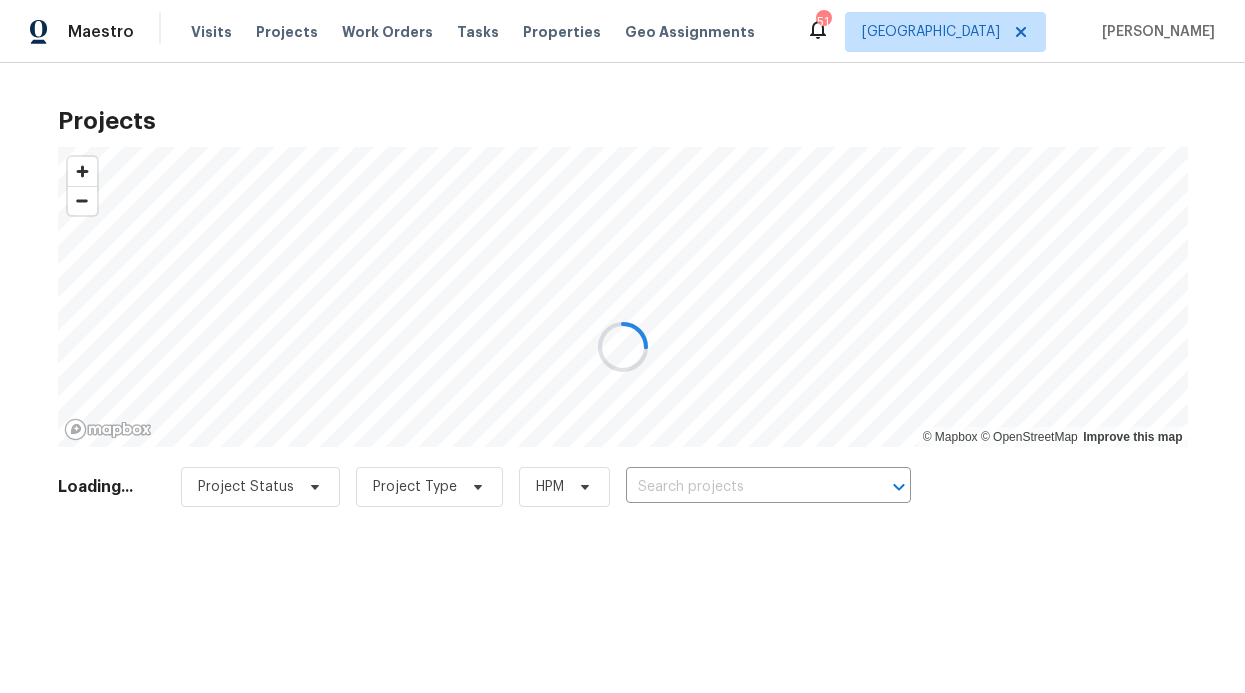 click at bounding box center [622, 346] 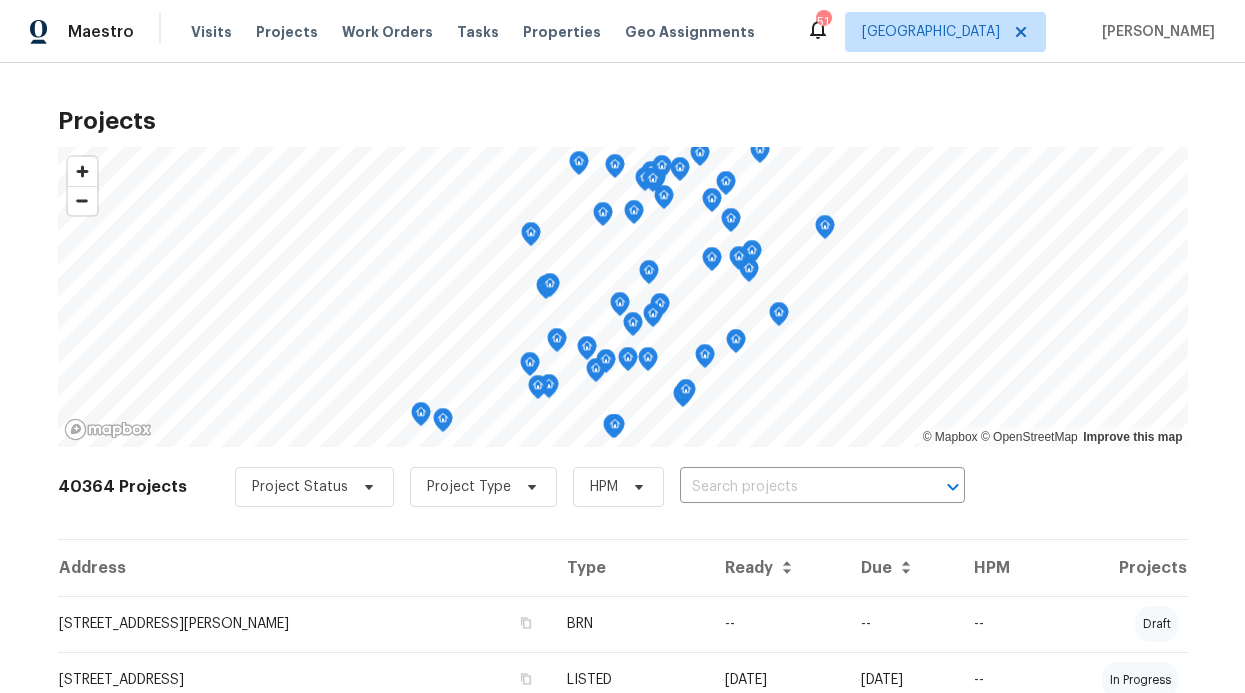 click on "Visits" at bounding box center (211, 32) 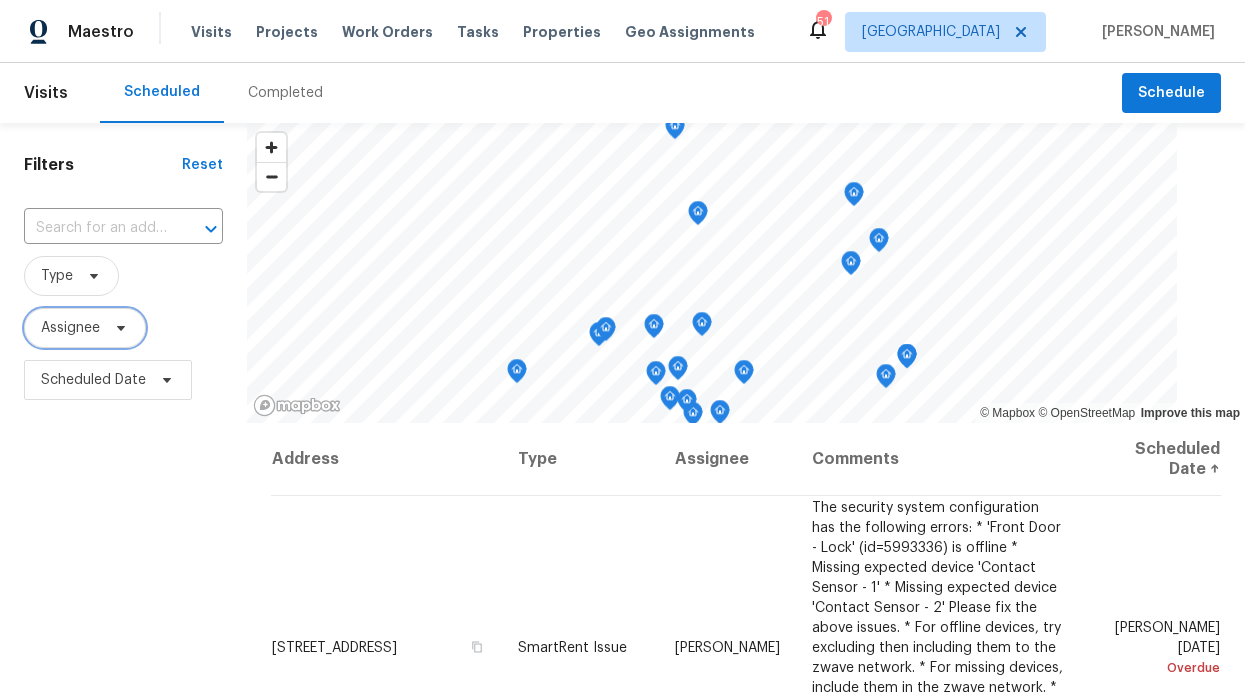 click on "Assignee" at bounding box center (70, 328) 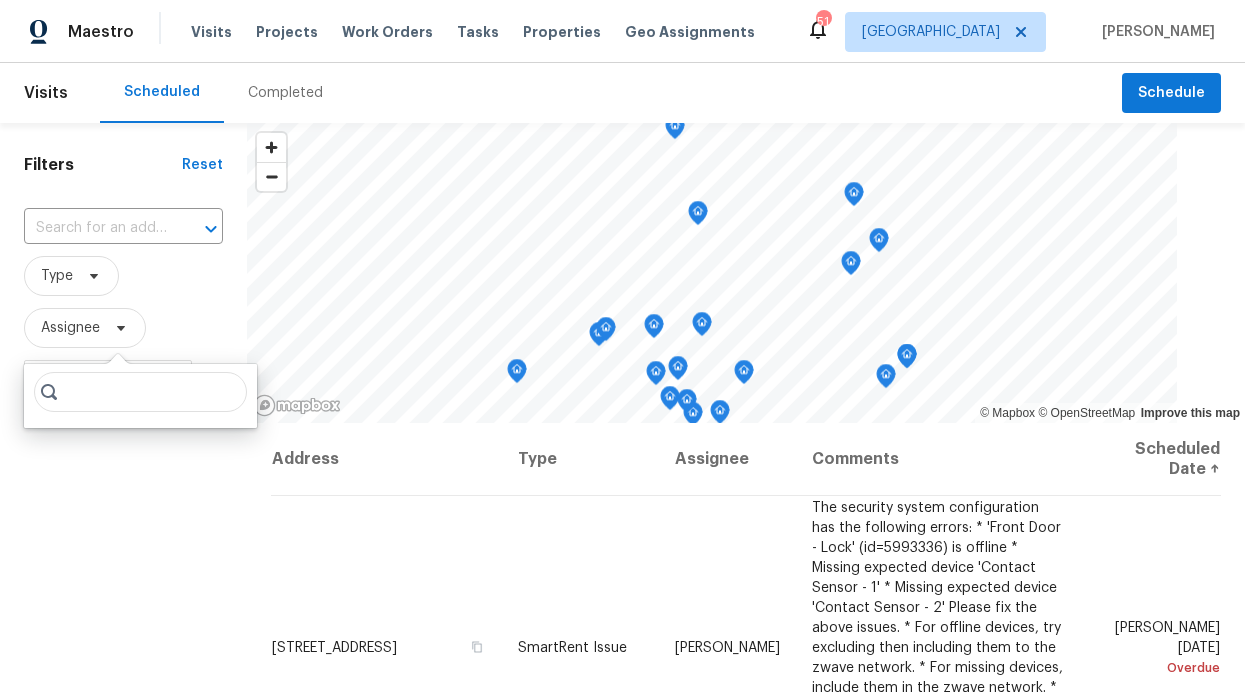 click at bounding box center (140, 392) 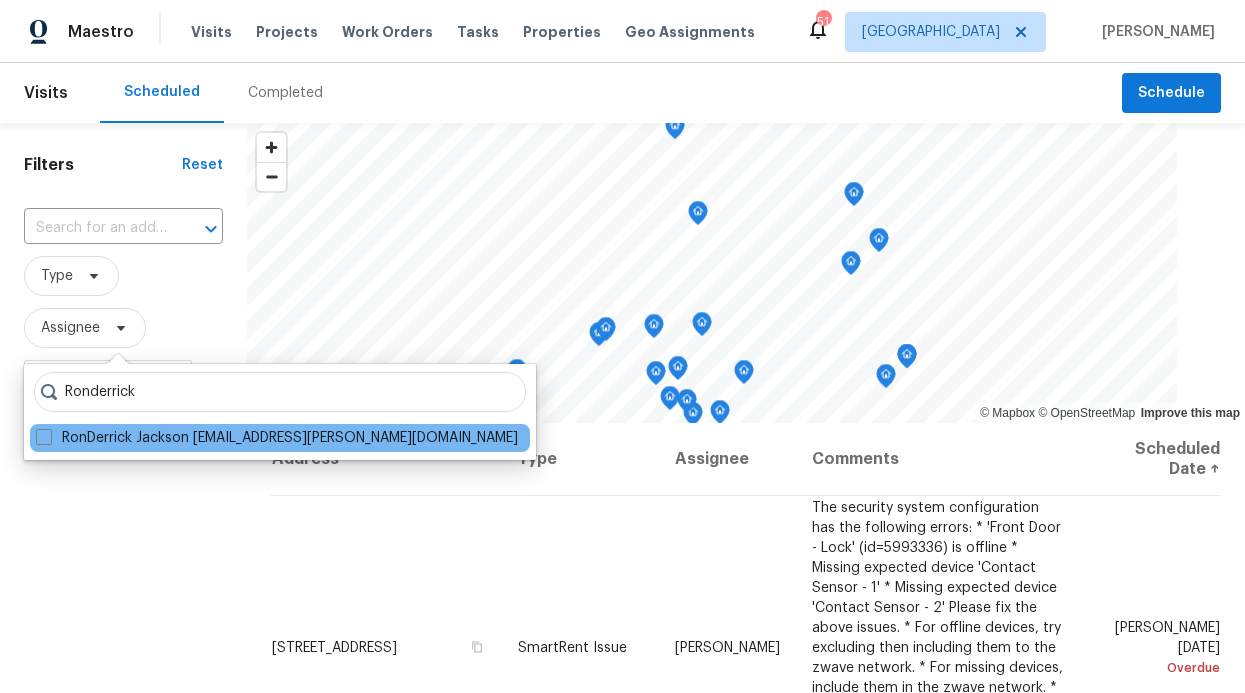 type on "Ronderrick" 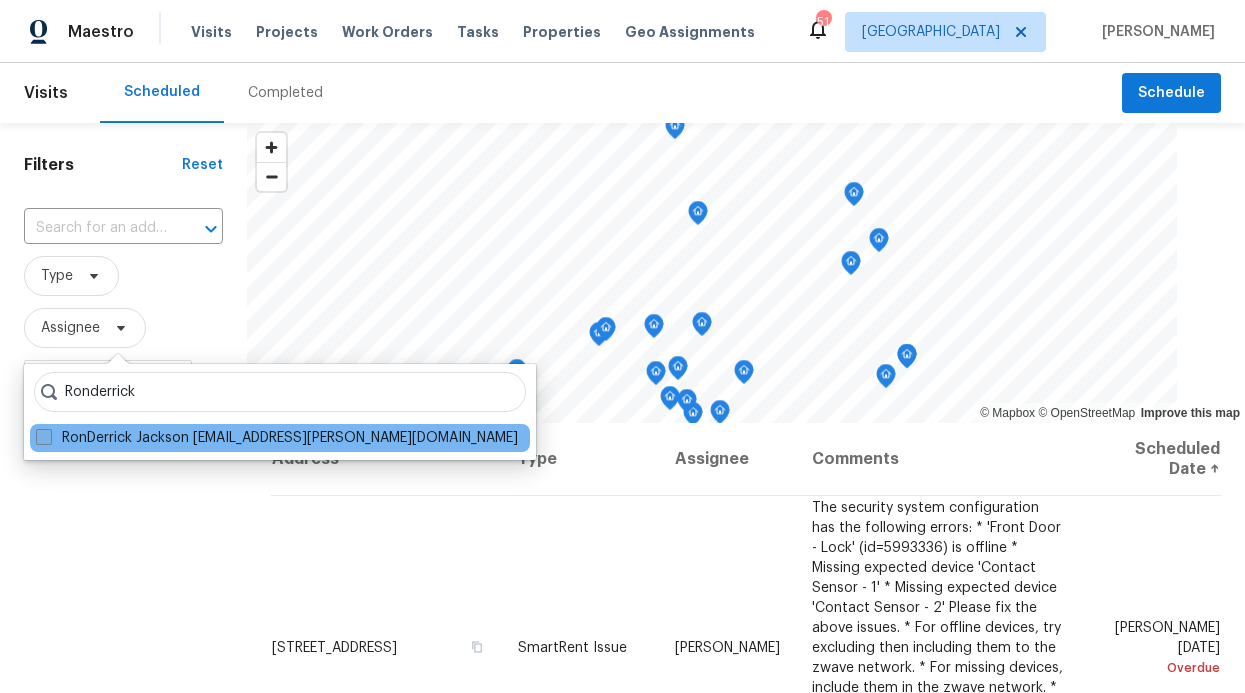 click on "RonDerrick Jackson
ron.jackson@opendoor.com" at bounding box center (277, 438) 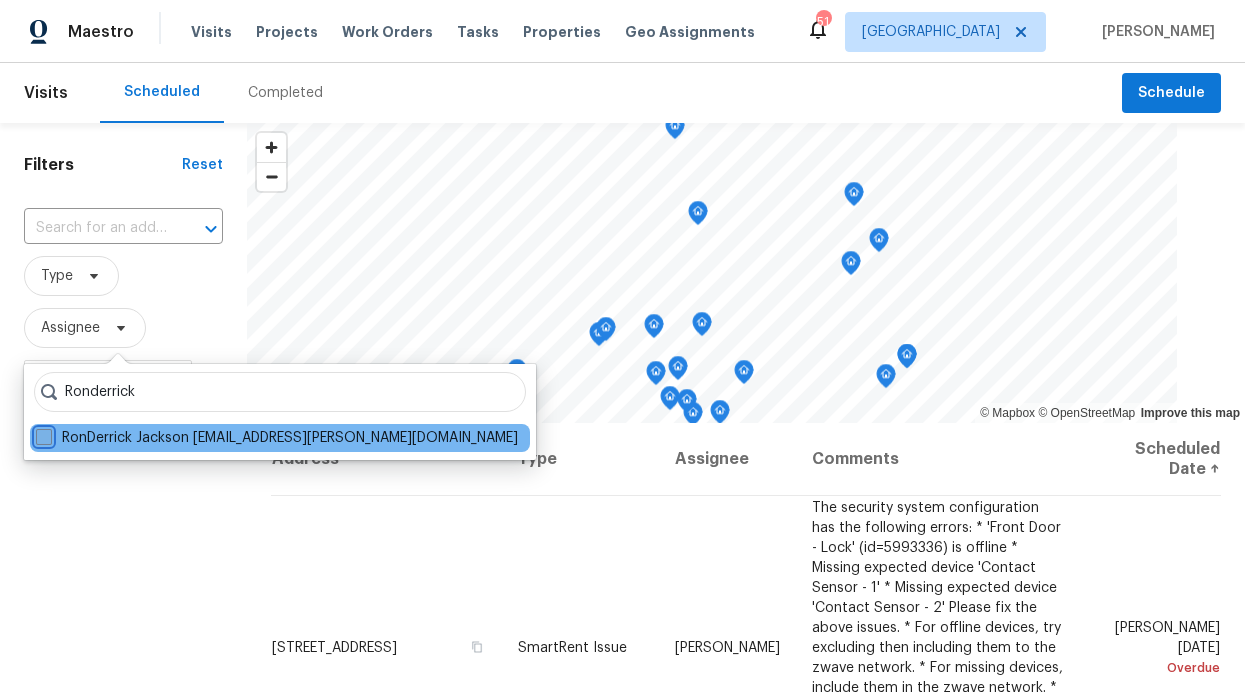 click on "RonDerrick Jackson
ron.jackson@opendoor.com" at bounding box center (42, 434) 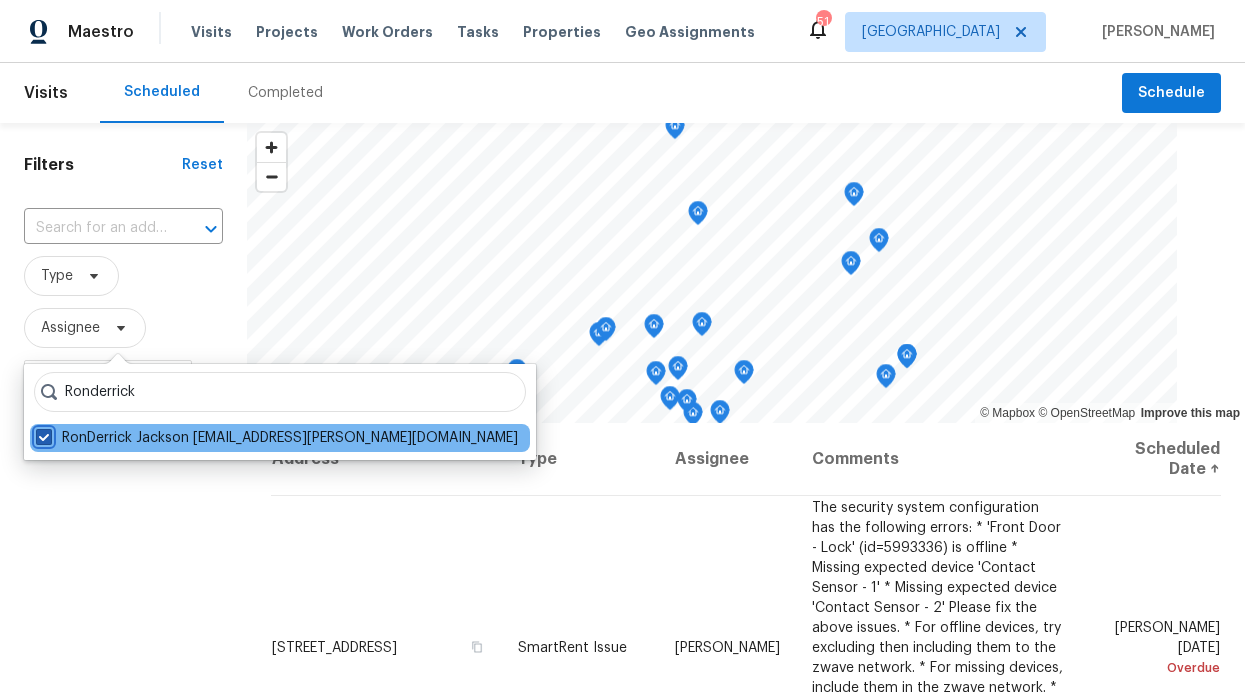 checkbox on "true" 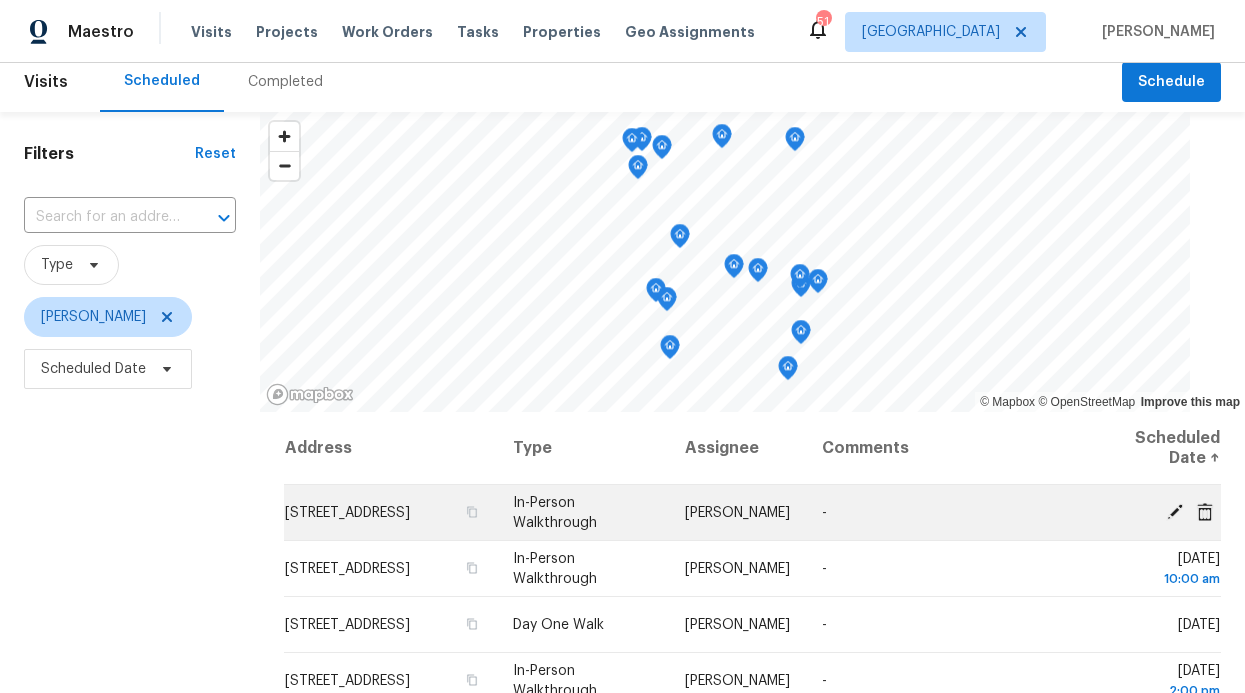 scroll, scrollTop: 15, scrollLeft: 0, axis: vertical 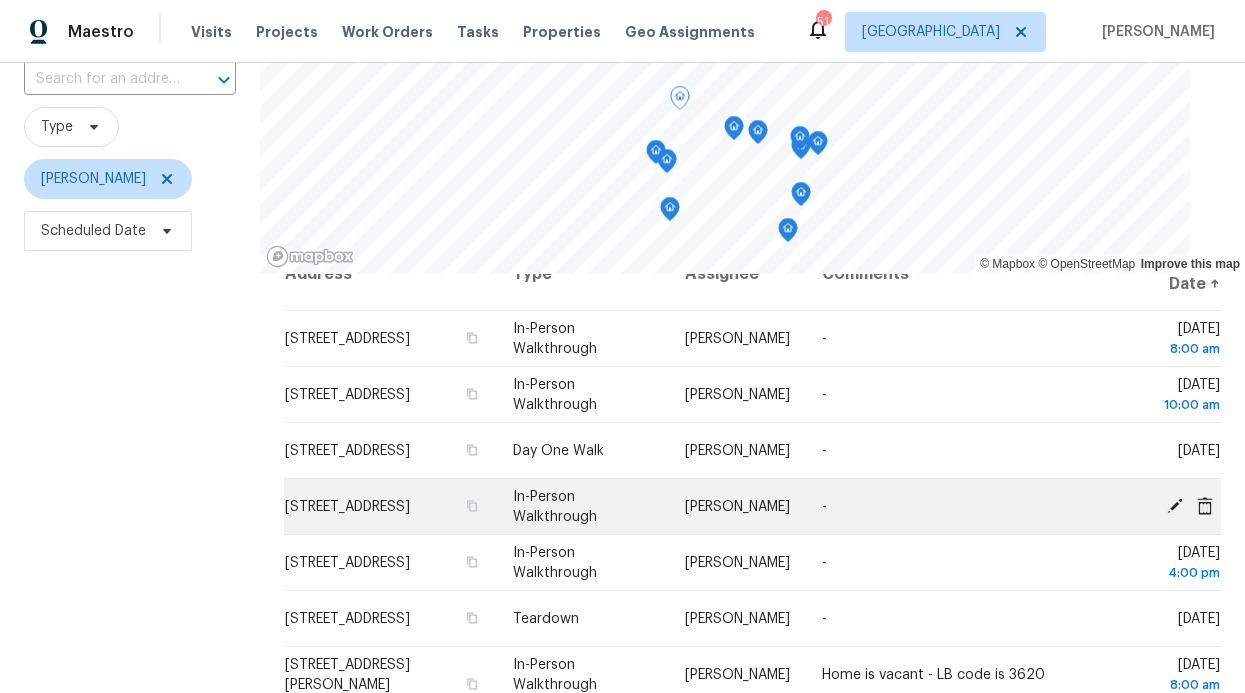 click on "5860 Stone Mountain Rd, The Colony, TX 75056" at bounding box center [347, 507] 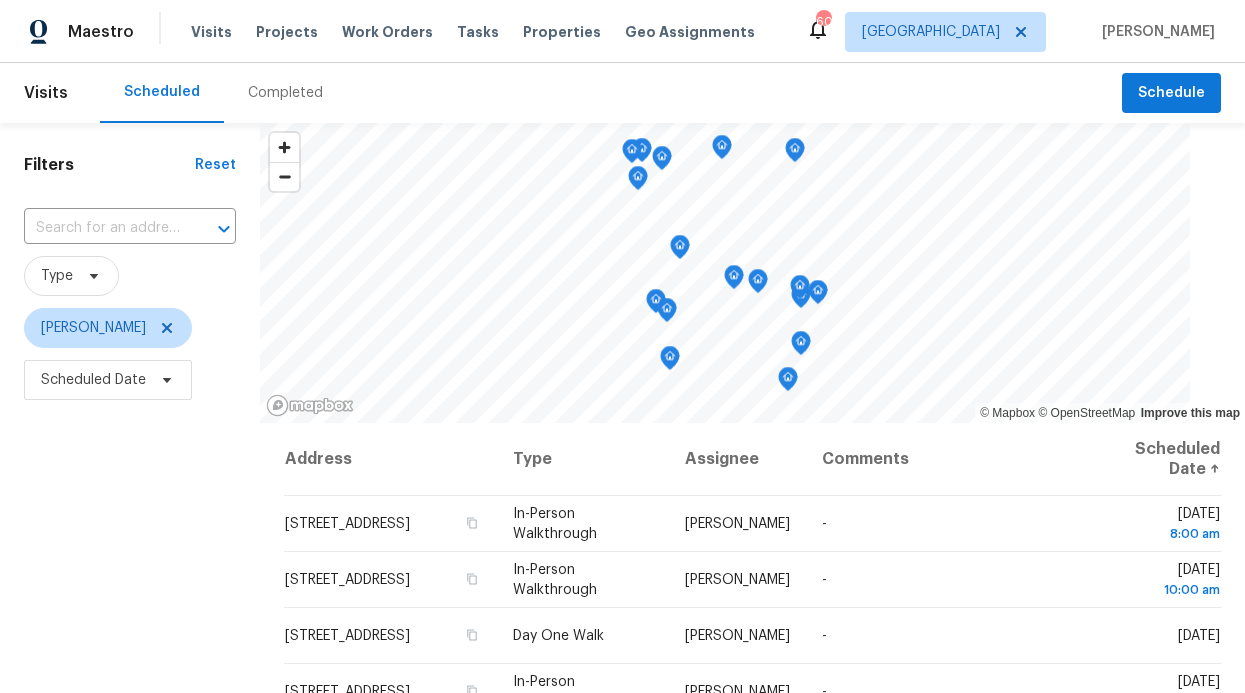 scroll, scrollTop: 0, scrollLeft: 0, axis: both 